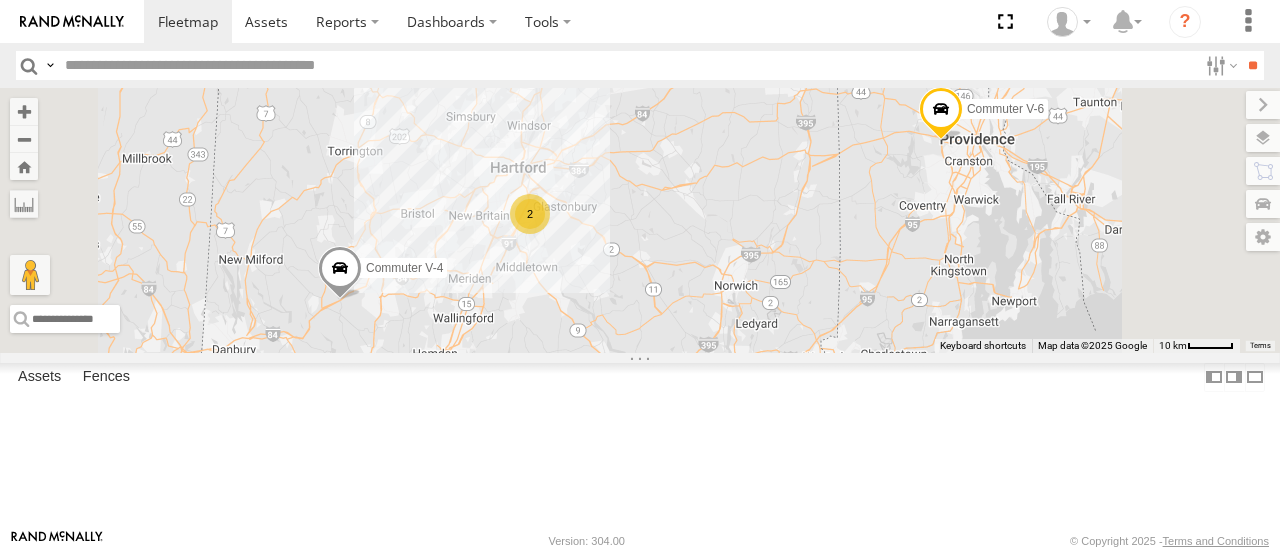 scroll, scrollTop: 0, scrollLeft: 0, axis: both 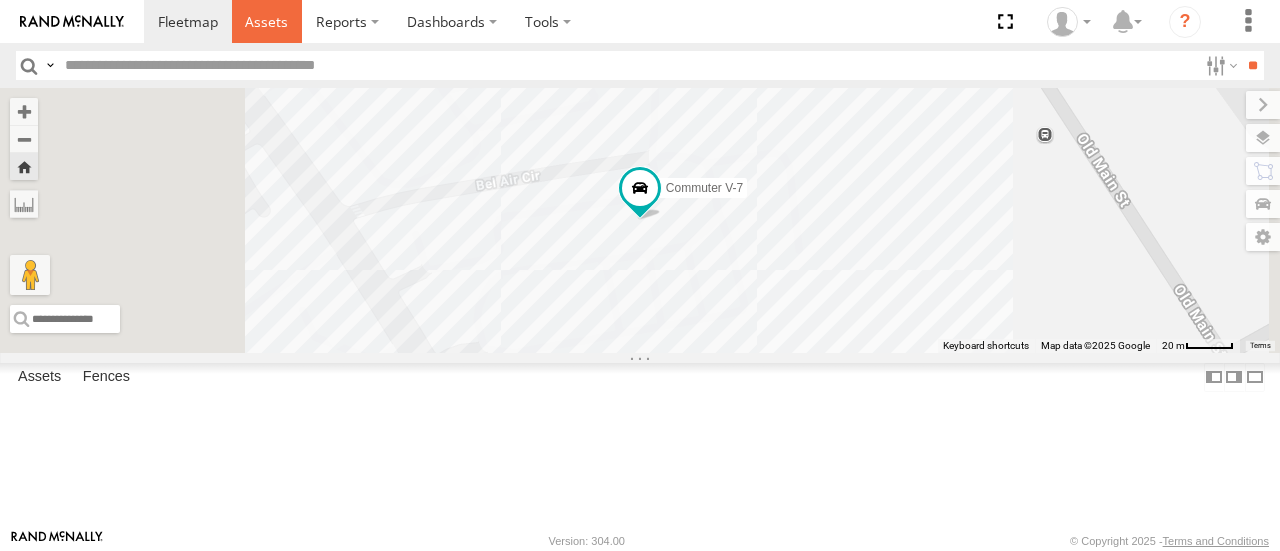 click at bounding box center [266, 21] 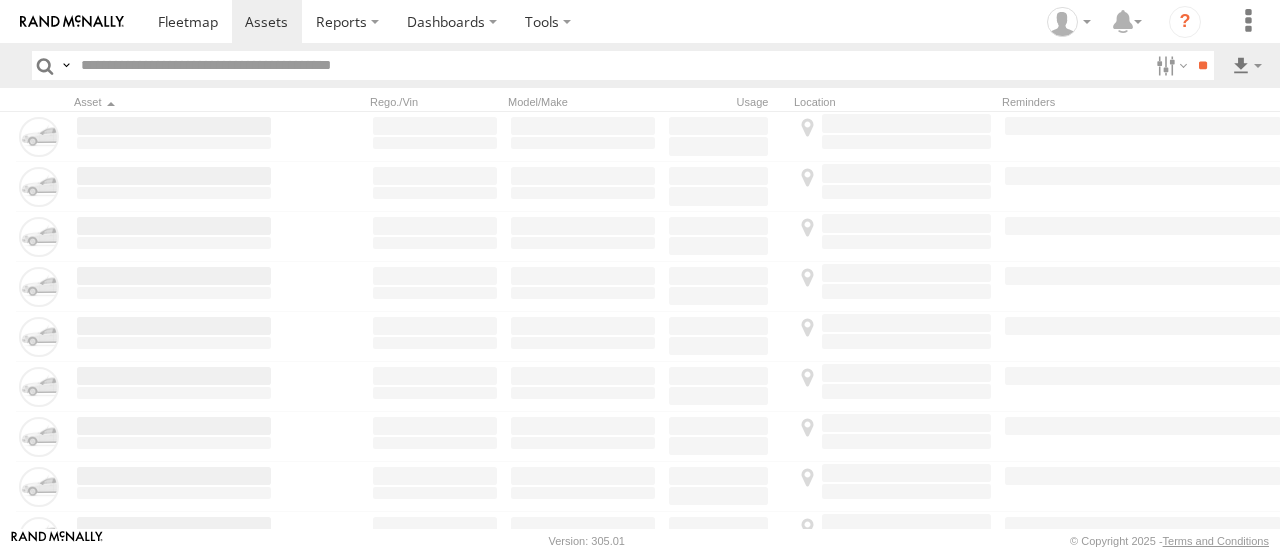 scroll, scrollTop: 0, scrollLeft: 0, axis: both 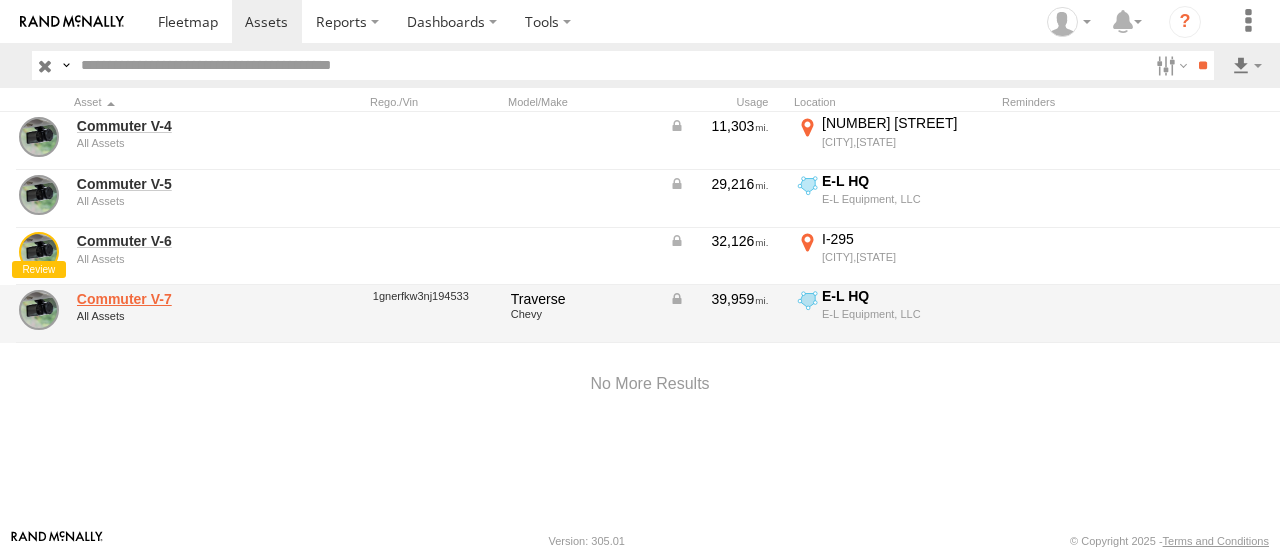 click on "Commuter V-7" at bounding box center [174, 299] 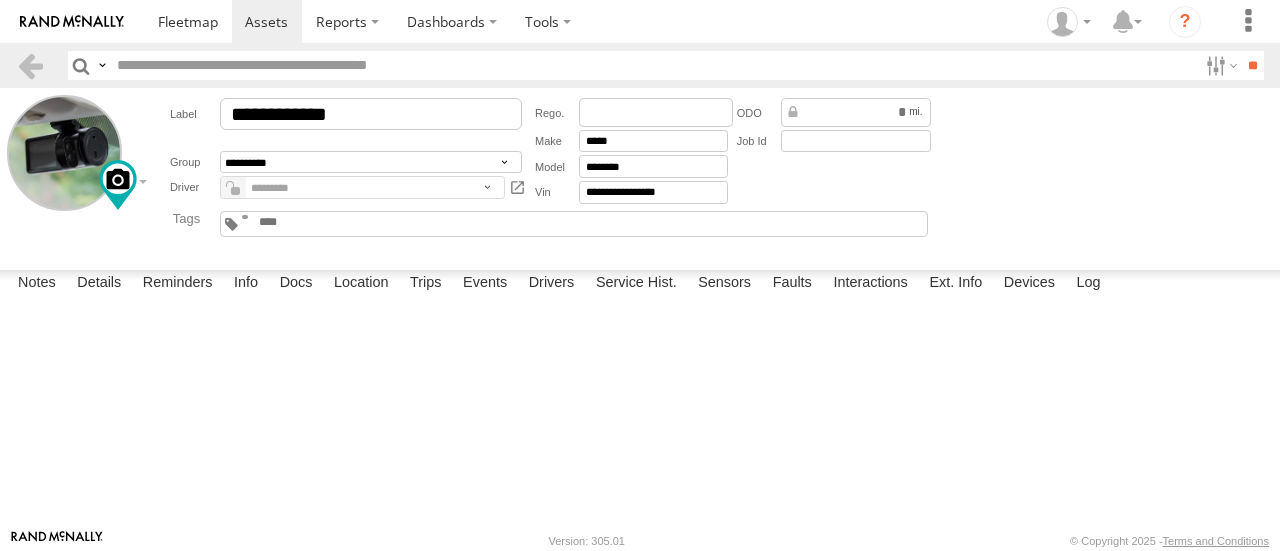 scroll, scrollTop: 0, scrollLeft: 0, axis: both 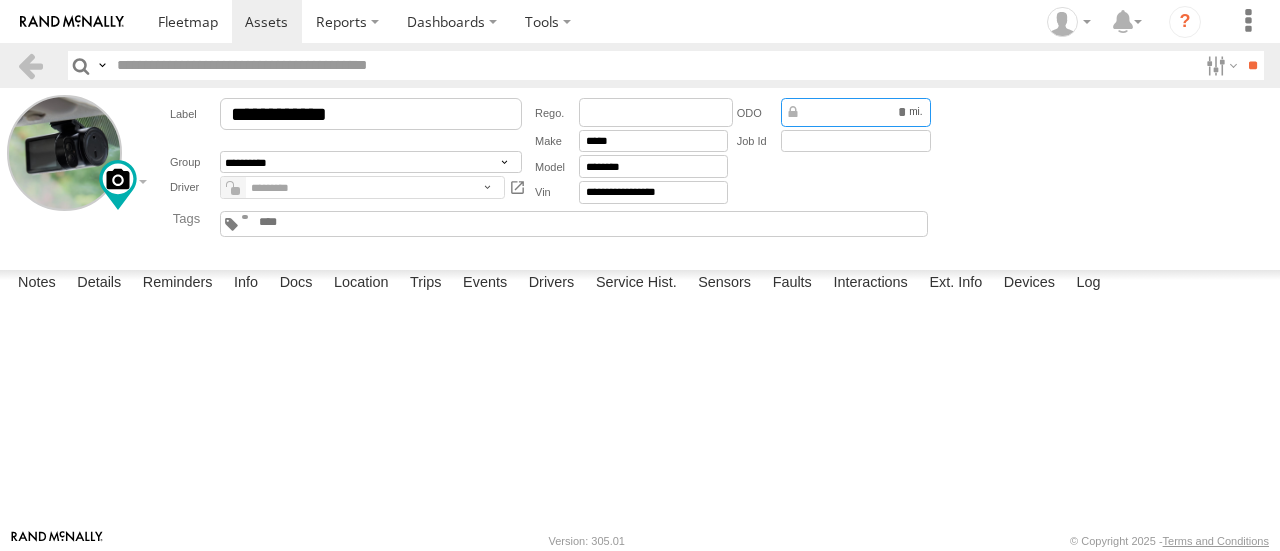 drag, startPoint x: 857, startPoint y: 113, endPoint x: 920, endPoint y: 114, distance: 63.007935 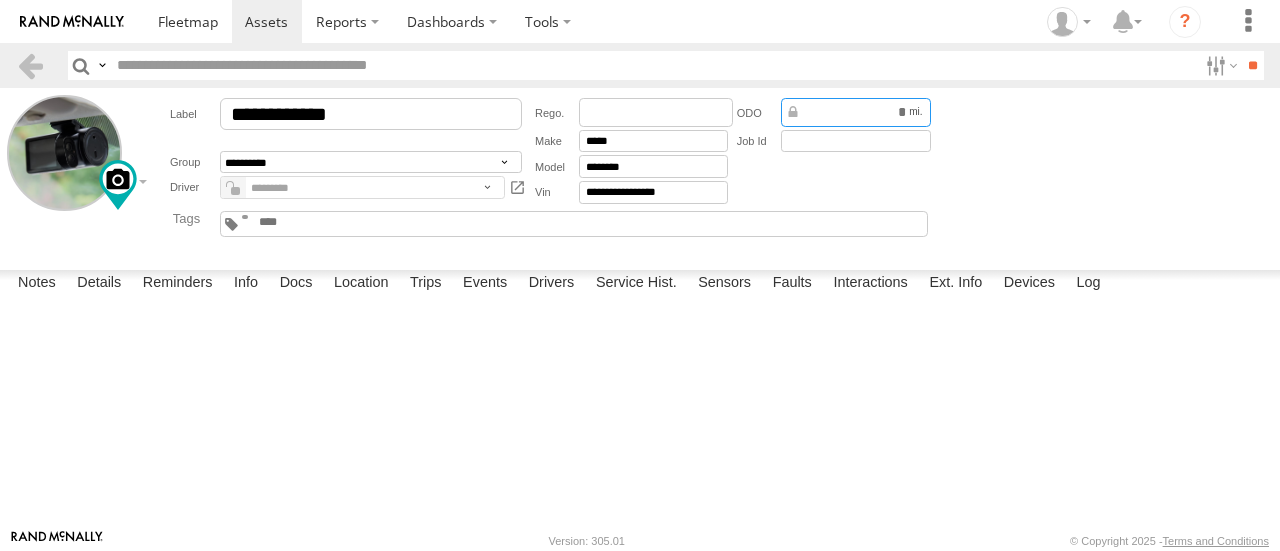 click on "*****" at bounding box center [856, 112] 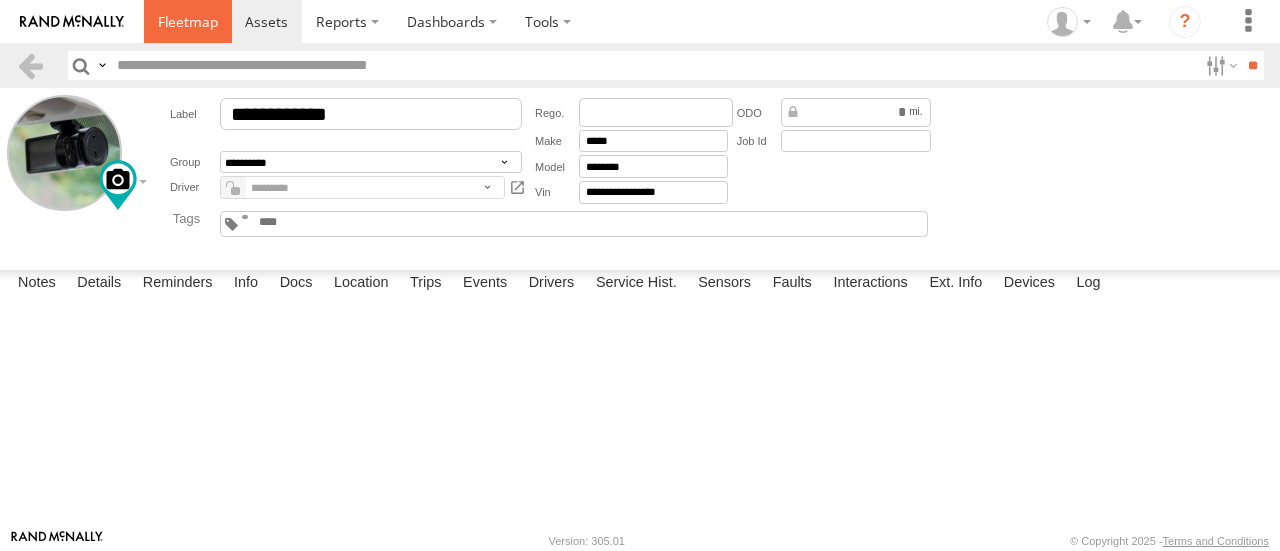 click at bounding box center [188, 21] 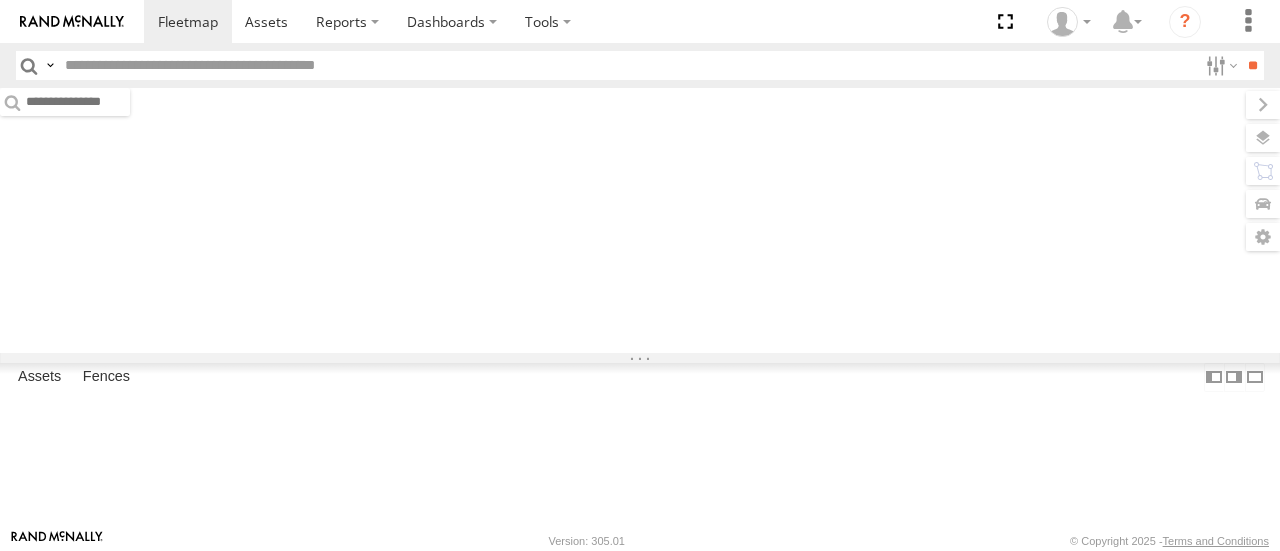 scroll, scrollTop: 0, scrollLeft: 0, axis: both 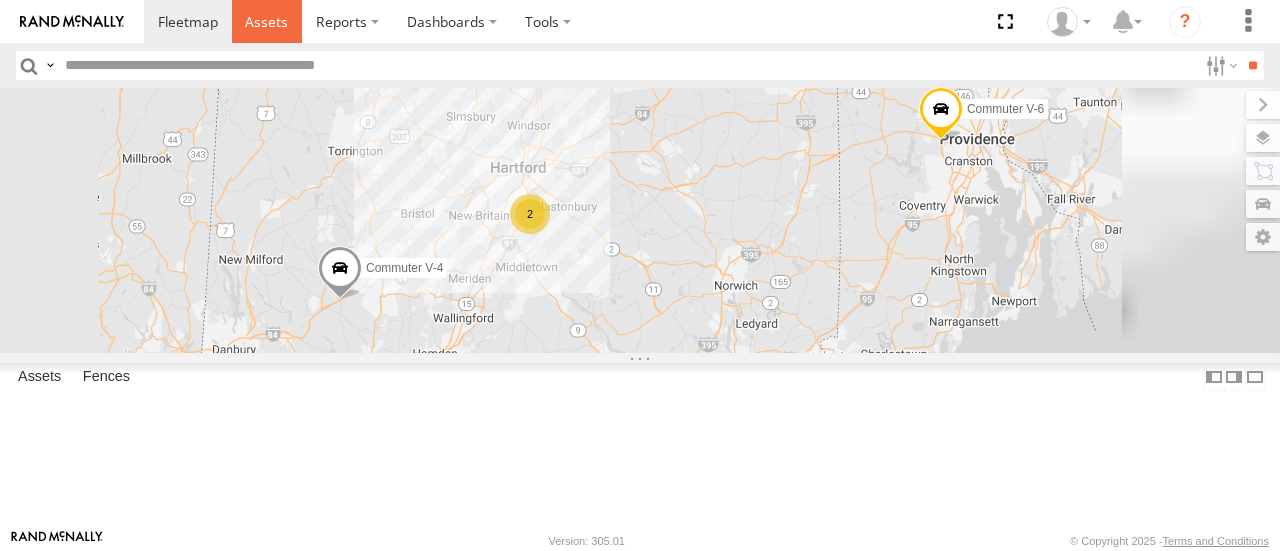 click at bounding box center (266, 21) 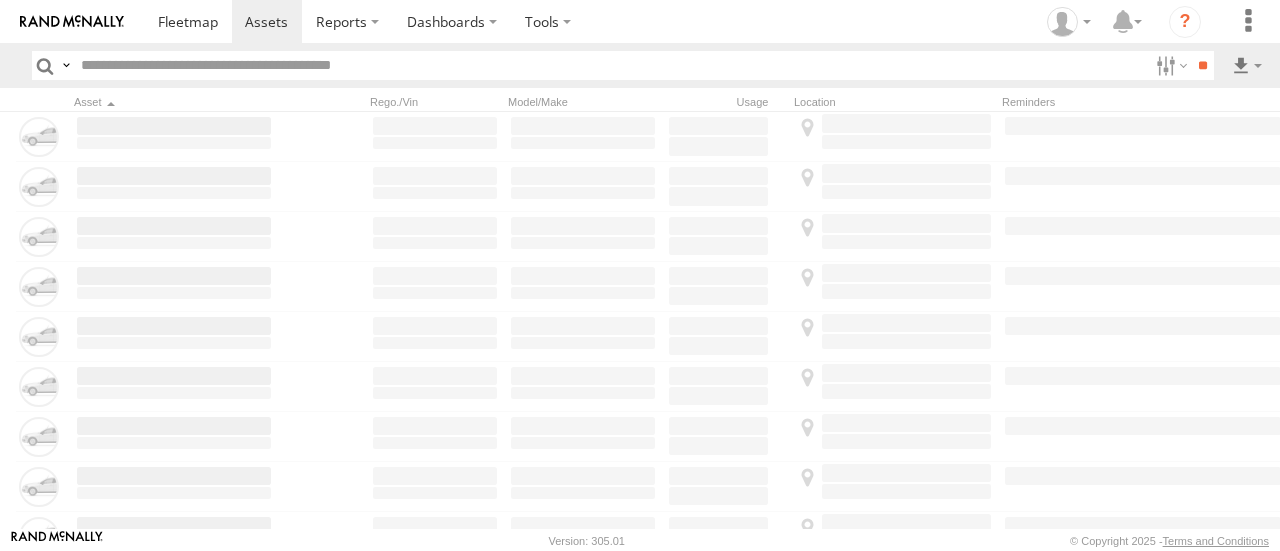 scroll, scrollTop: 0, scrollLeft: 0, axis: both 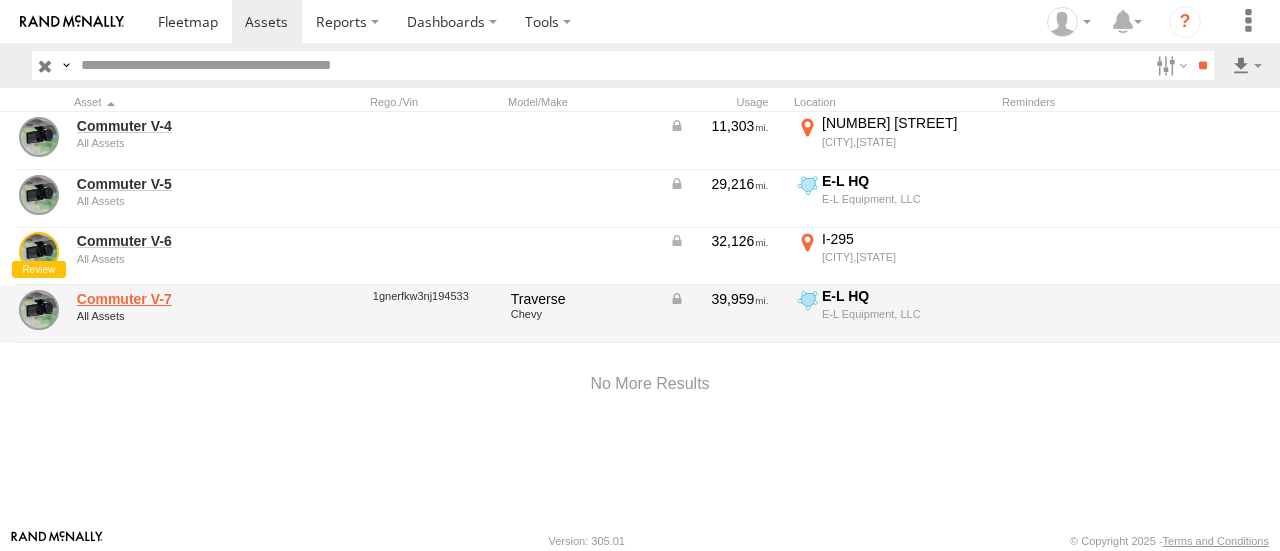 click on "Commuter V-7" at bounding box center (174, 299) 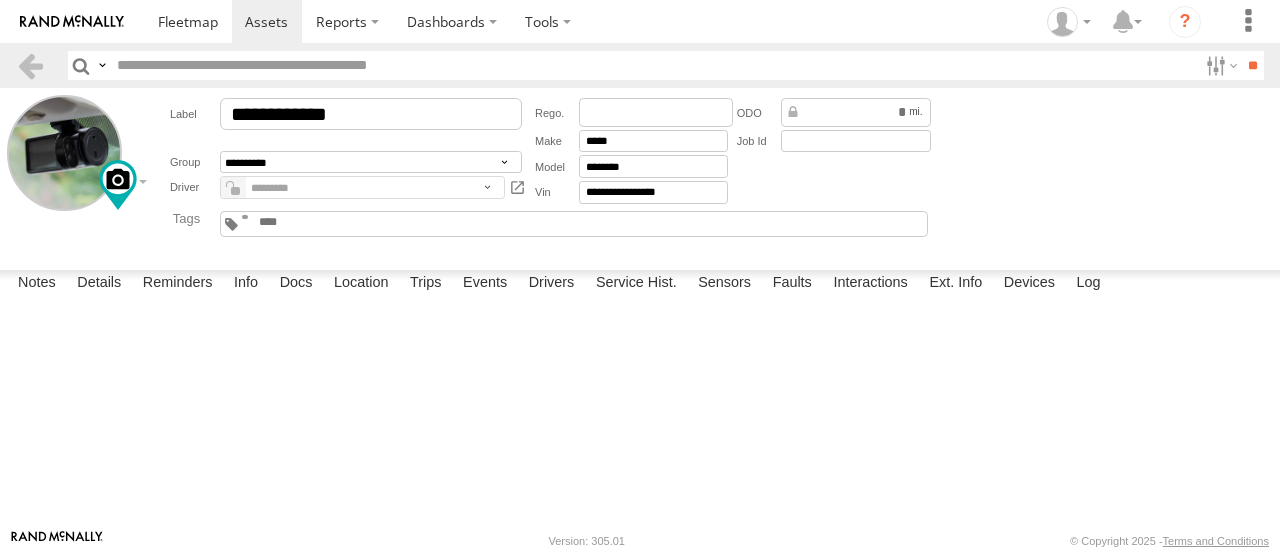 scroll, scrollTop: 0, scrollLeft: 0, axis: both 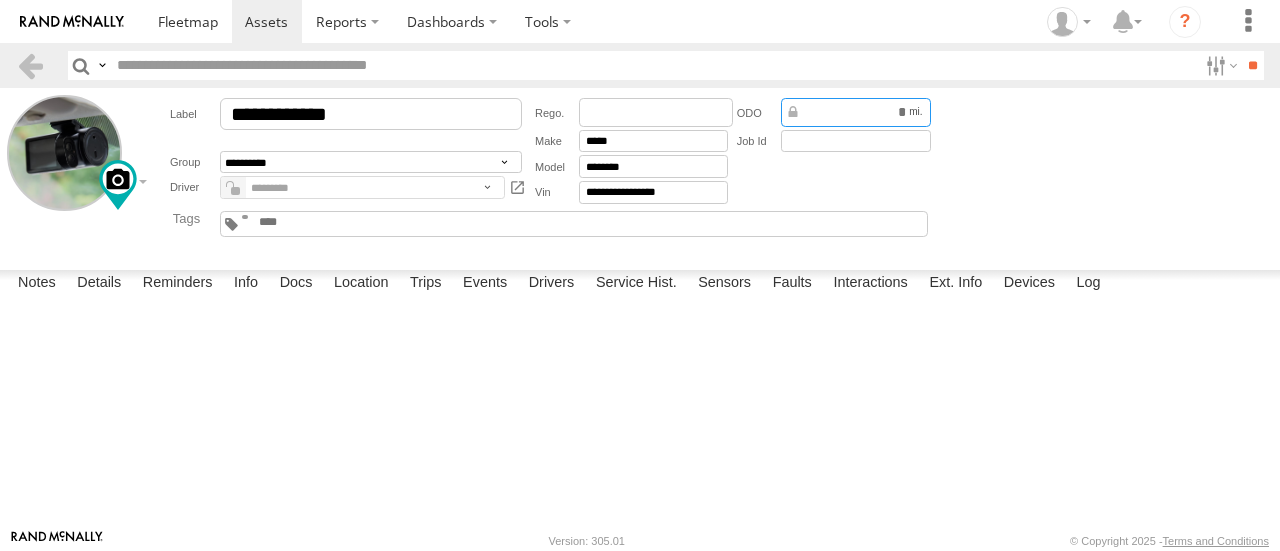 click on "*****" at bounding box center [856, 112] 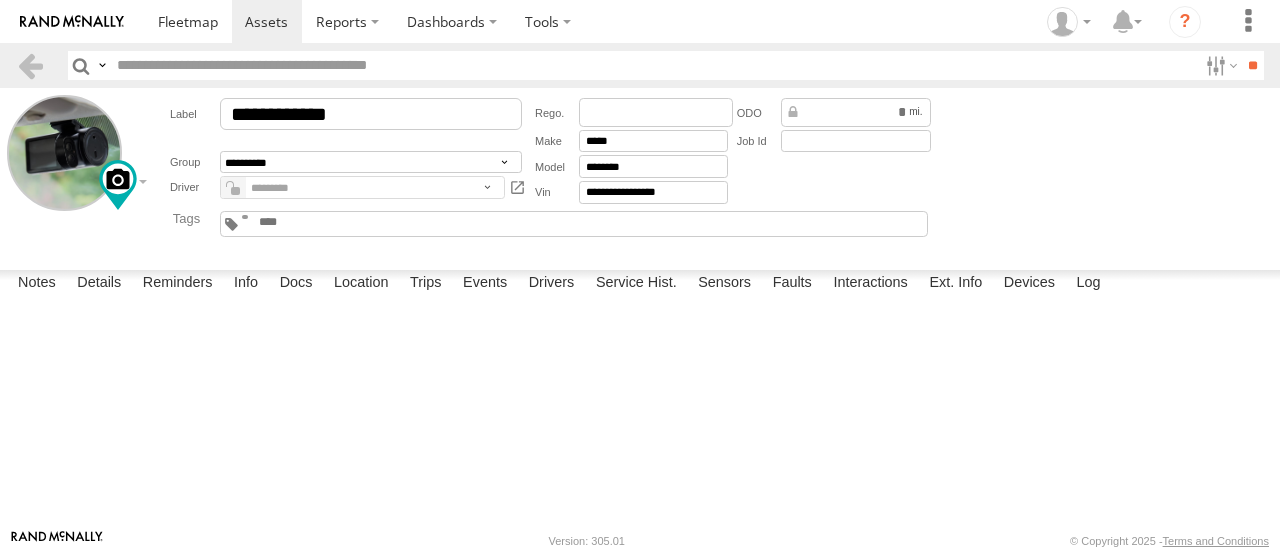 click on "*****" at bounding box center (856, 112) 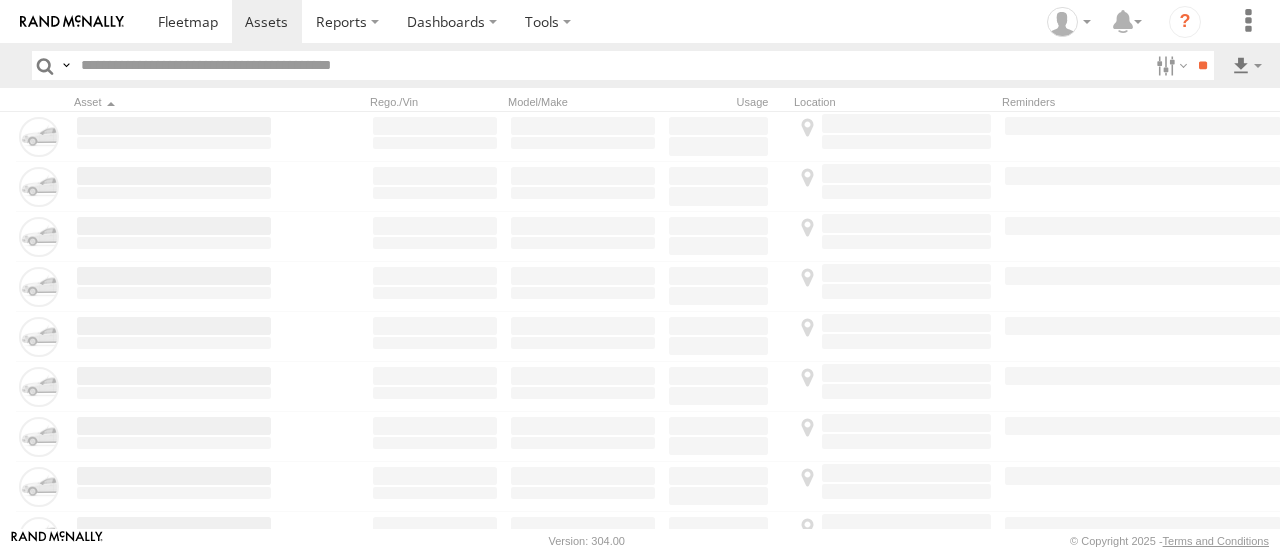 scroll, scrollTop: 0, scrollLeft: 0, axis: both 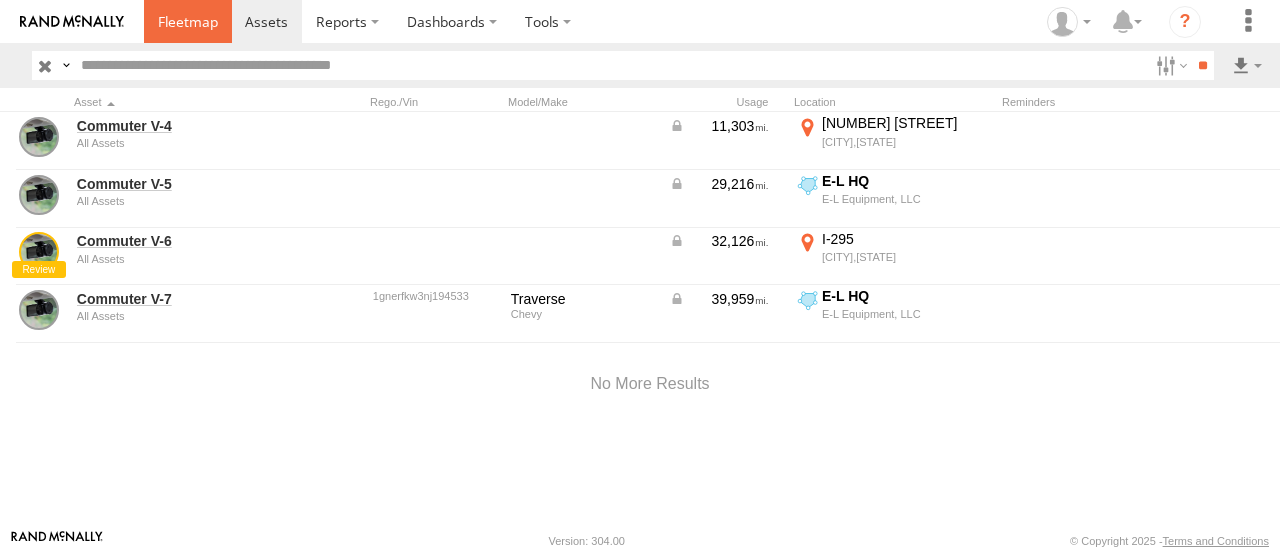 click at bounding box center (188, 21) 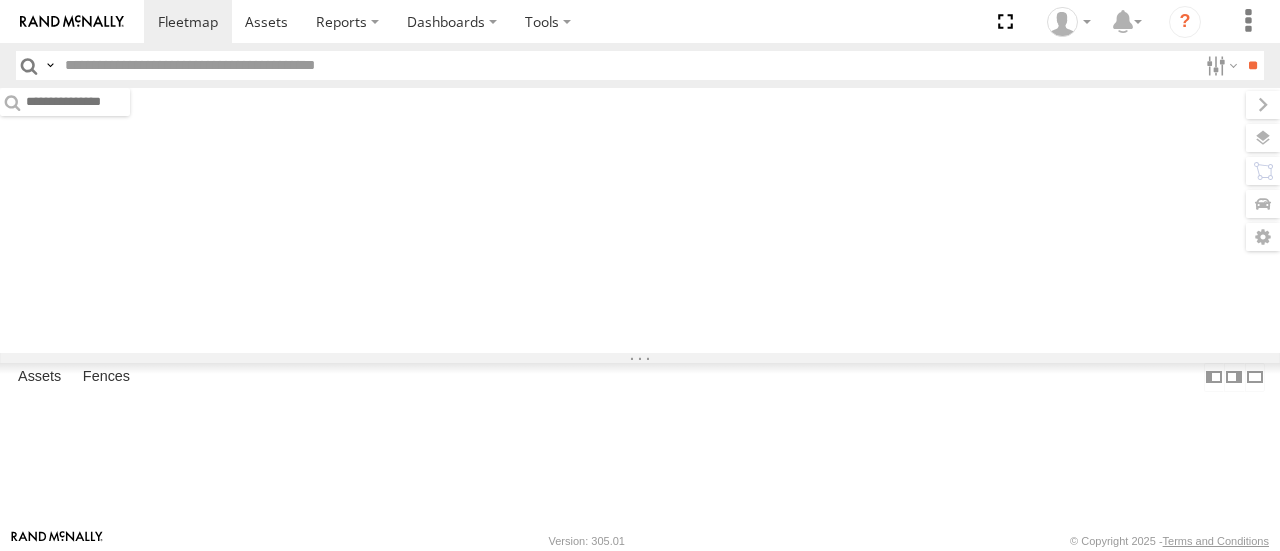 scroll, scrollTop: 0, scrollLeft: 0, axis: both 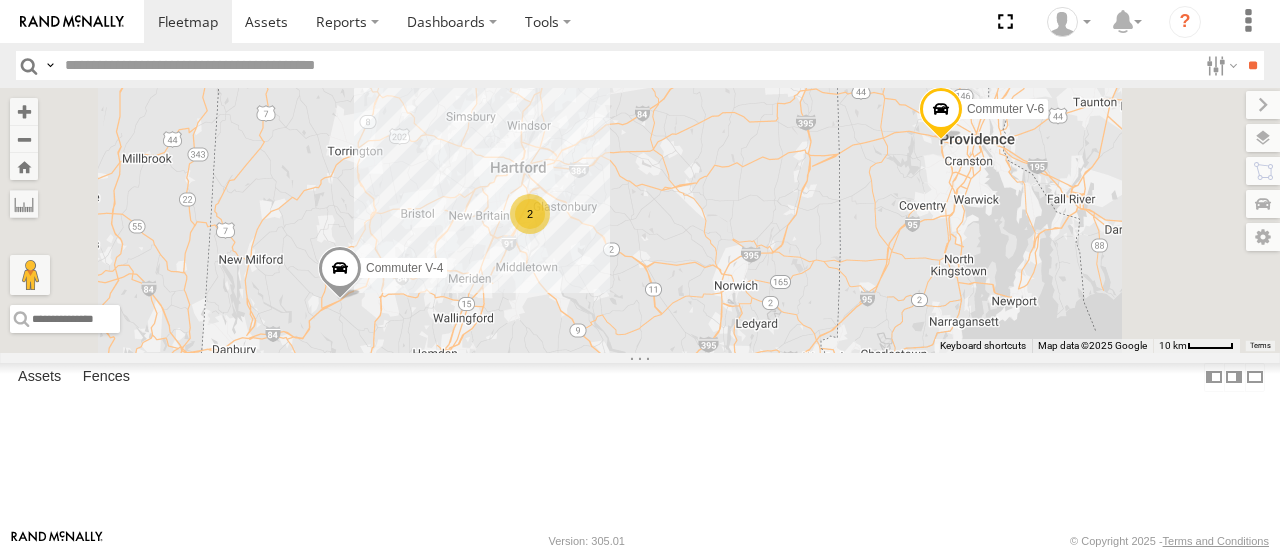 click at bounding box center (0, 0) 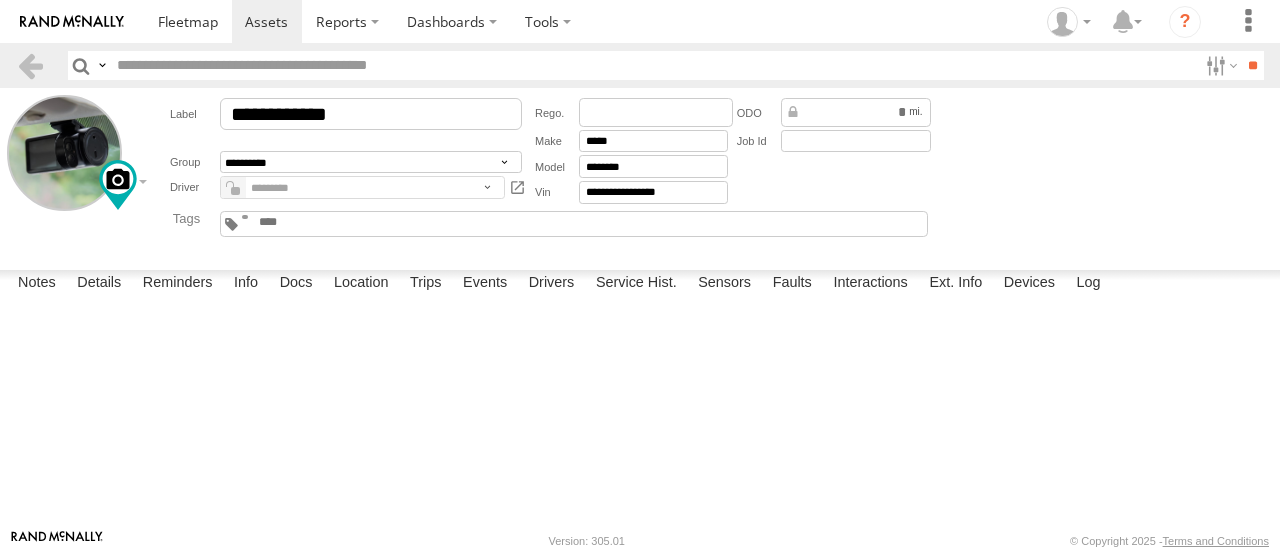 scroll, scrollTop: 0, scrollLeft: 0, axis: both 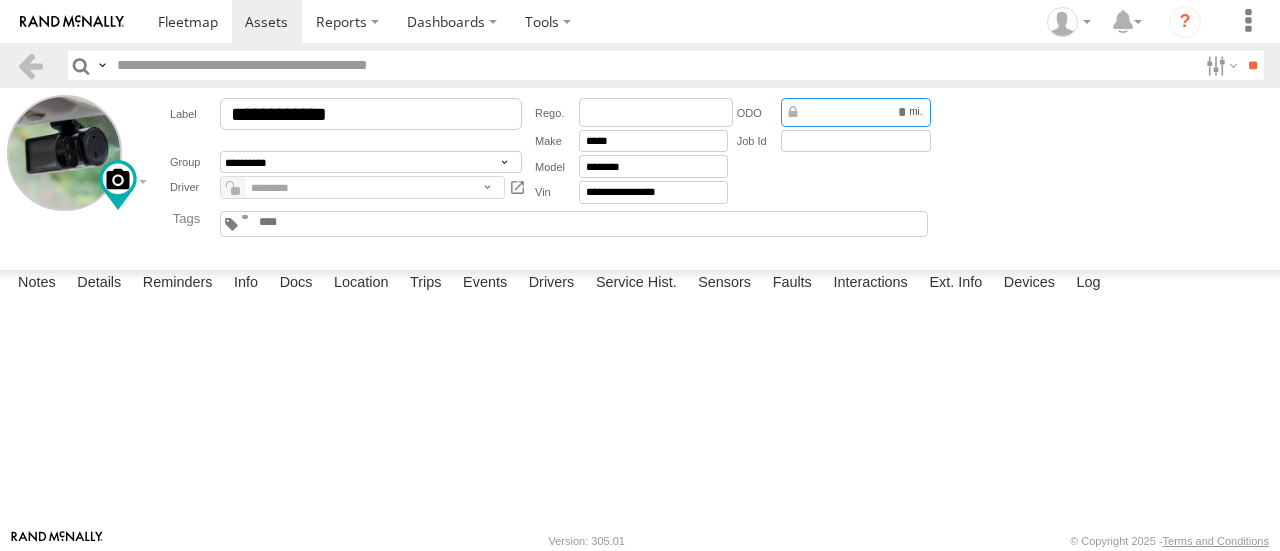 drag, startPoint x: 880, startPoint y: 115, endPoint x: 911, endPoint y: 120, distance: 31.400637 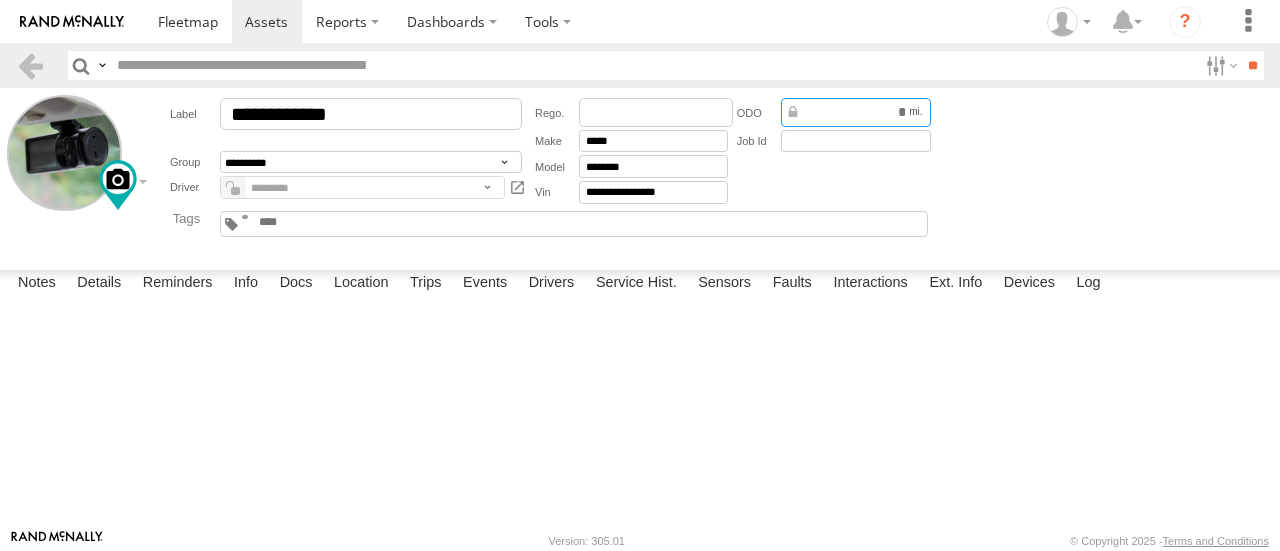 click on "*****" at bounding box center [856, 112] 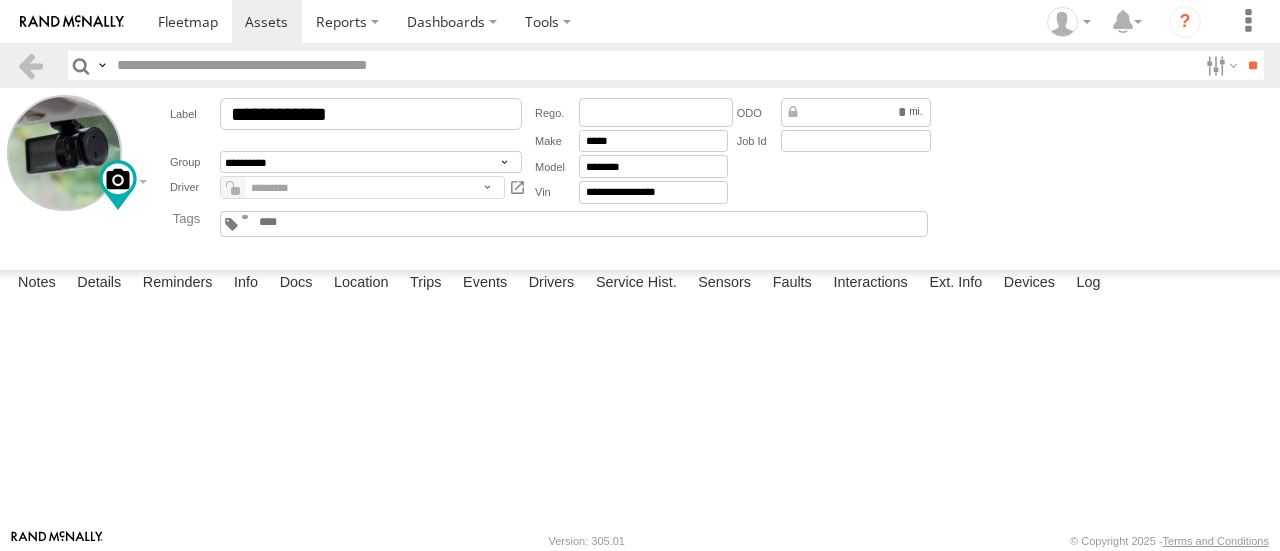 click on "*****" at bounding box center [856, 112] 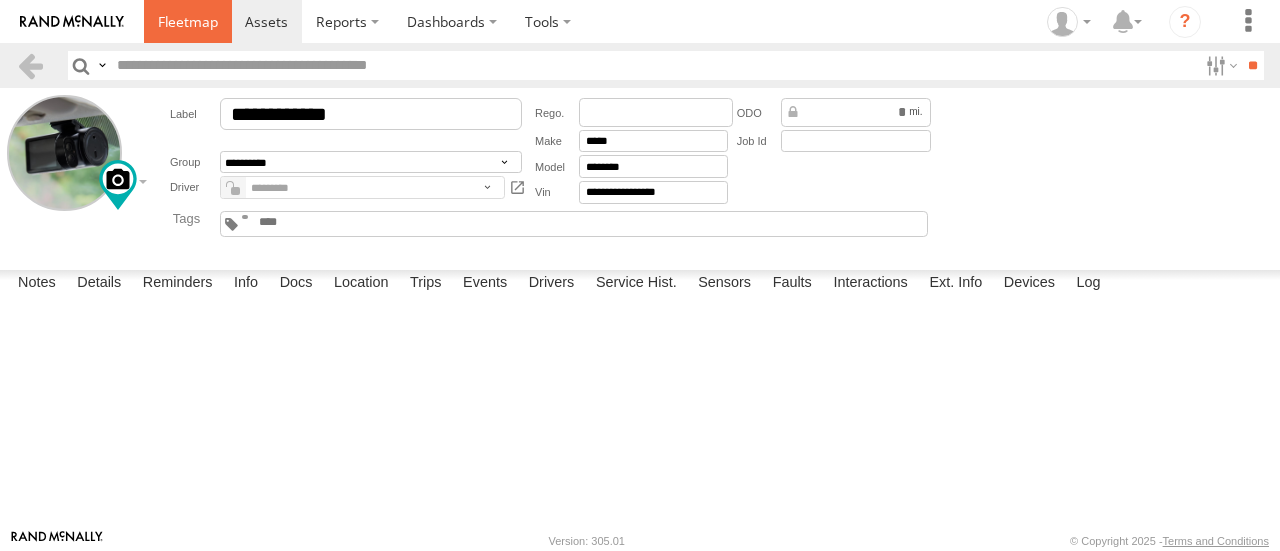 click at bounding box center (188, 21) 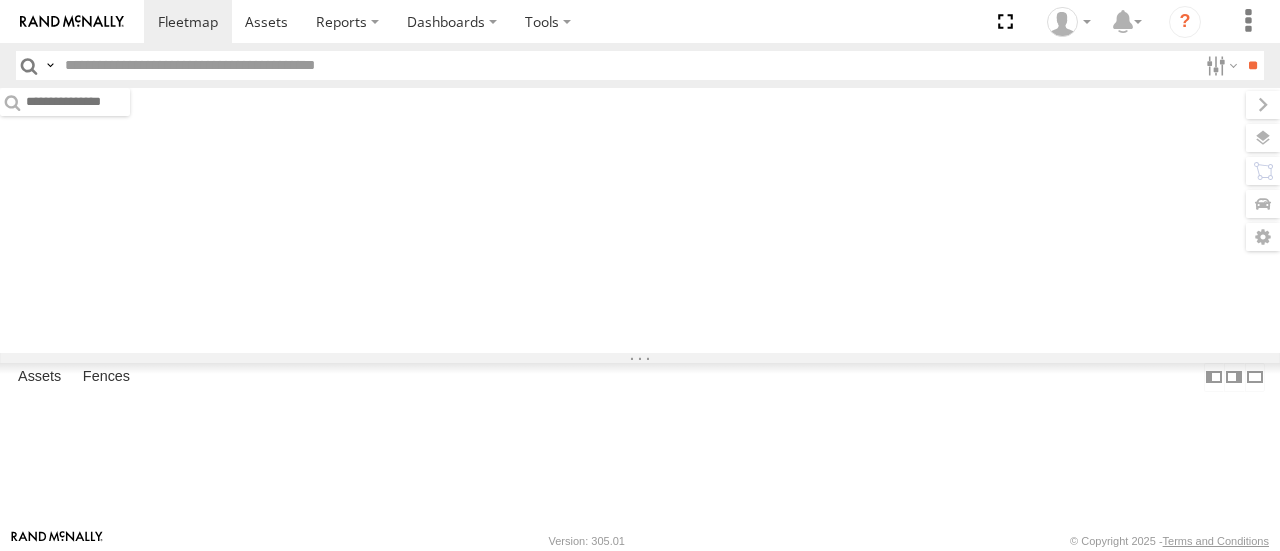 scroll, scrollTop: 0, scrollLeft: 0, axis: both 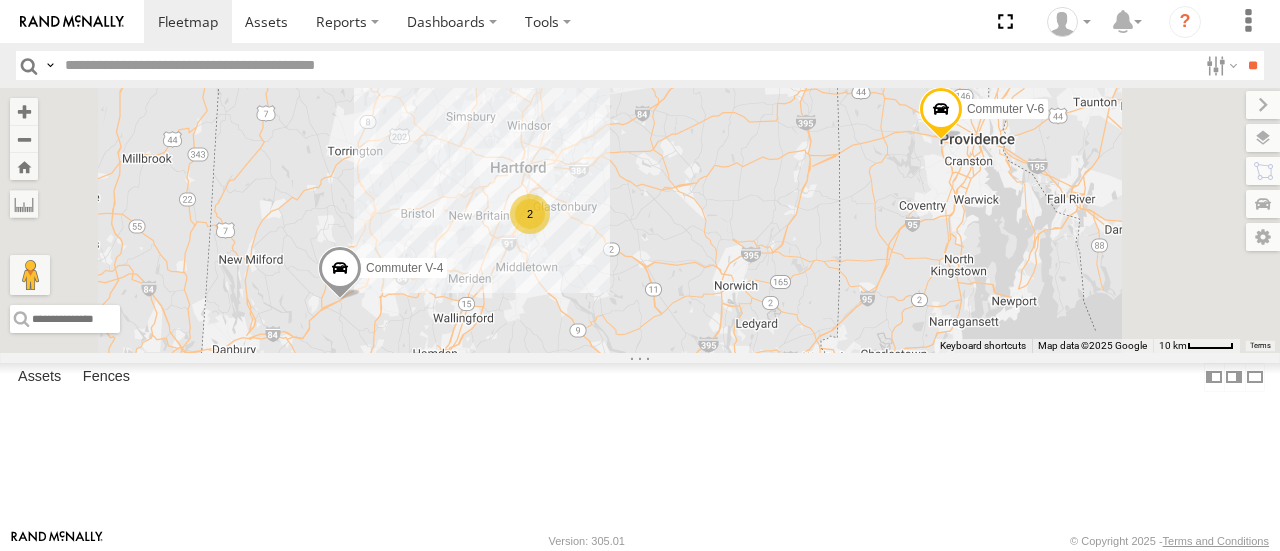 click at bounding box center (0, 0) 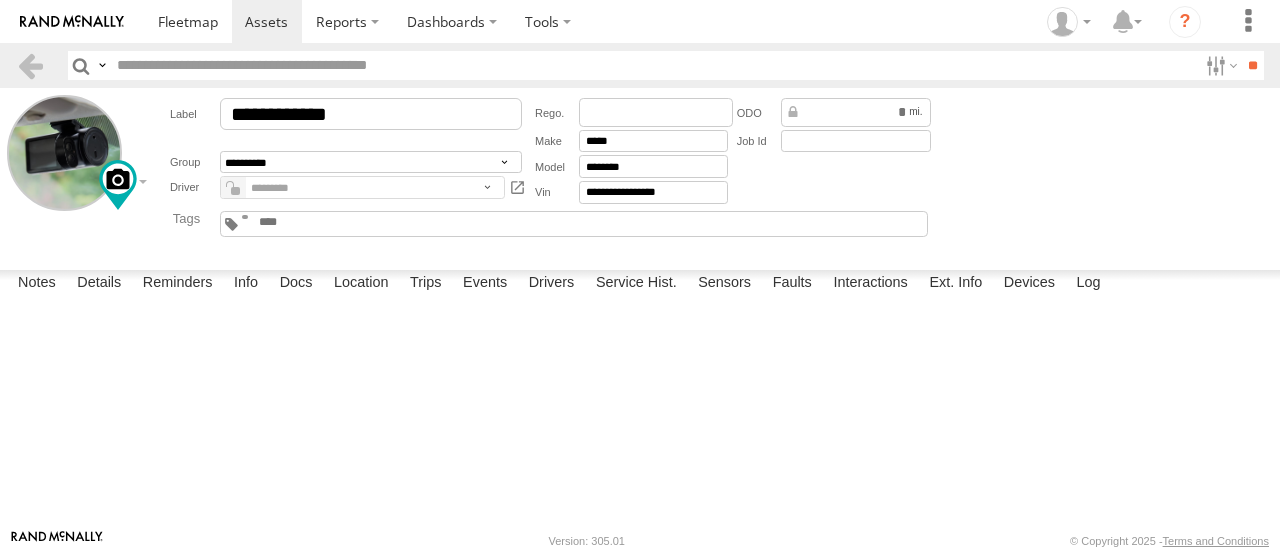 scroll, scrollTop: 0, scrollLeft: 0, axis: both 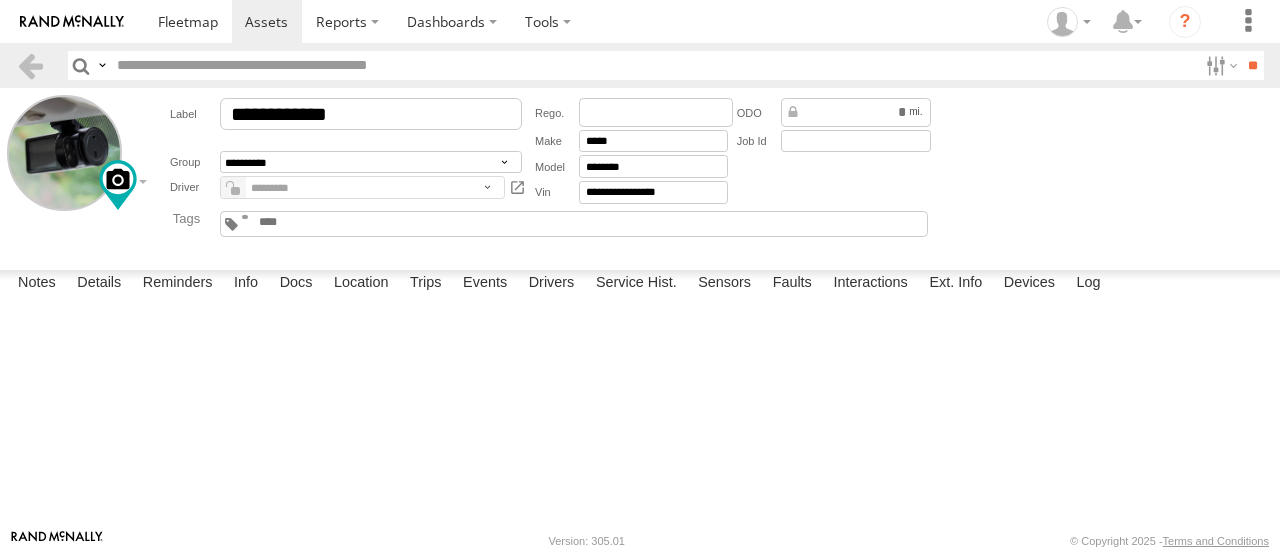 click on "*****" at bounding box center [856, 112] 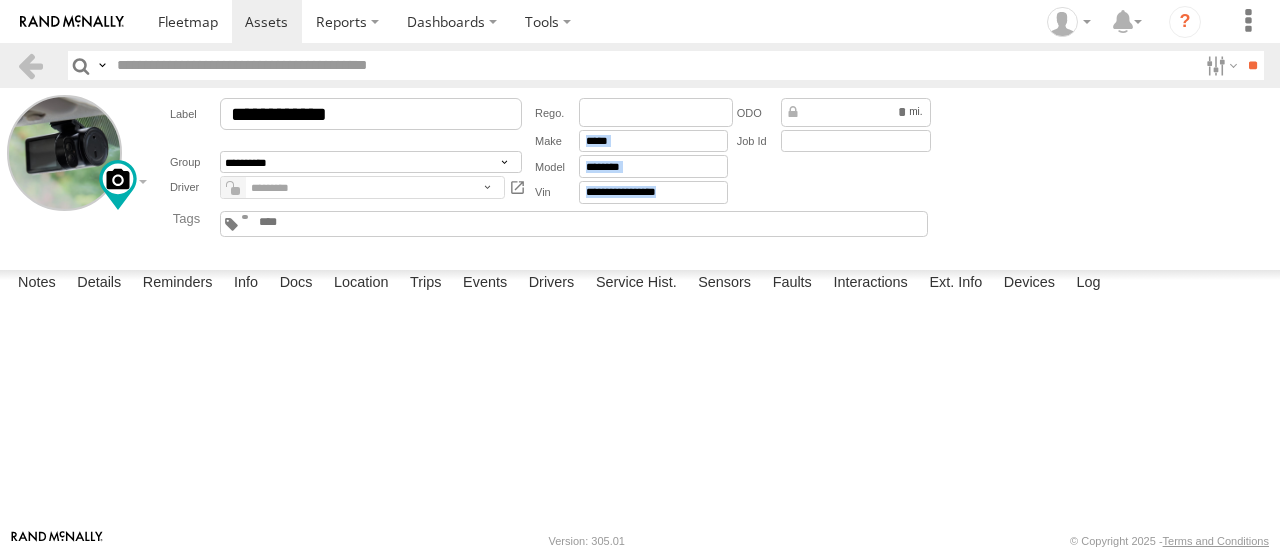 click on "*****" at bounding box center [856, 112] 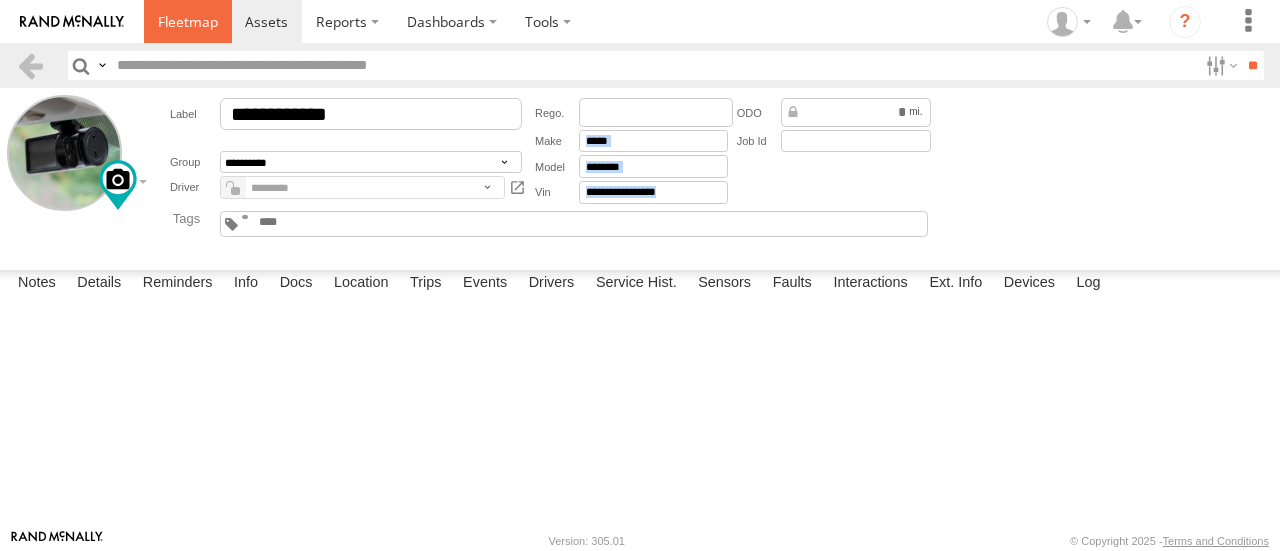 drag, startPoint x: 789, startPoint y: 112, endPoint x: 200, endPoint y: 32, distance: 594.4081 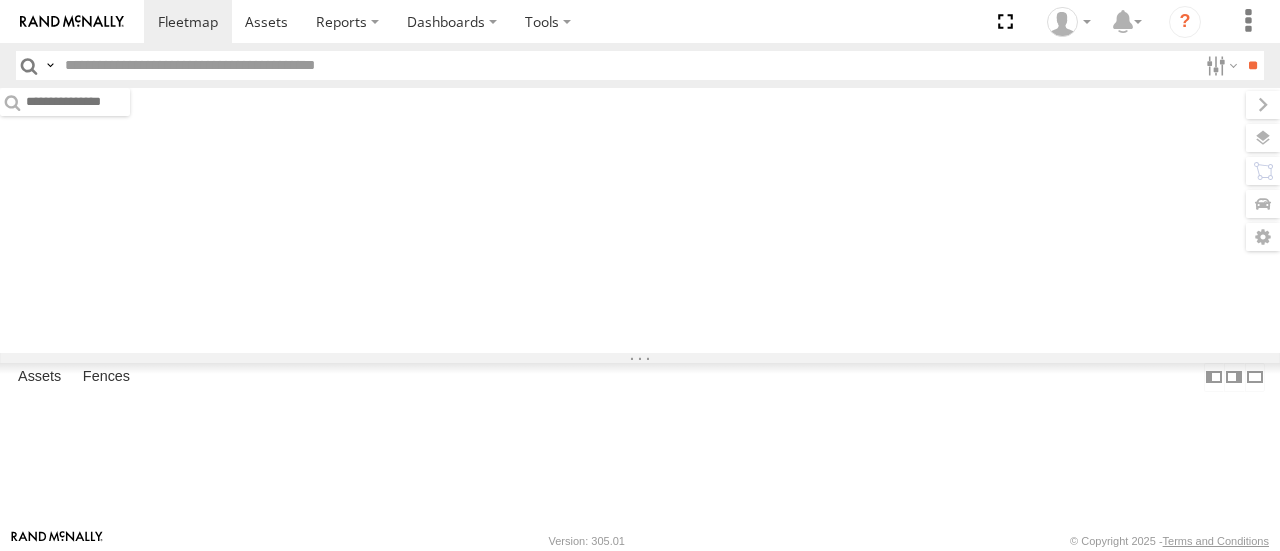 scroll, scrollTop: 0, scrollLeft: 0, axis: both 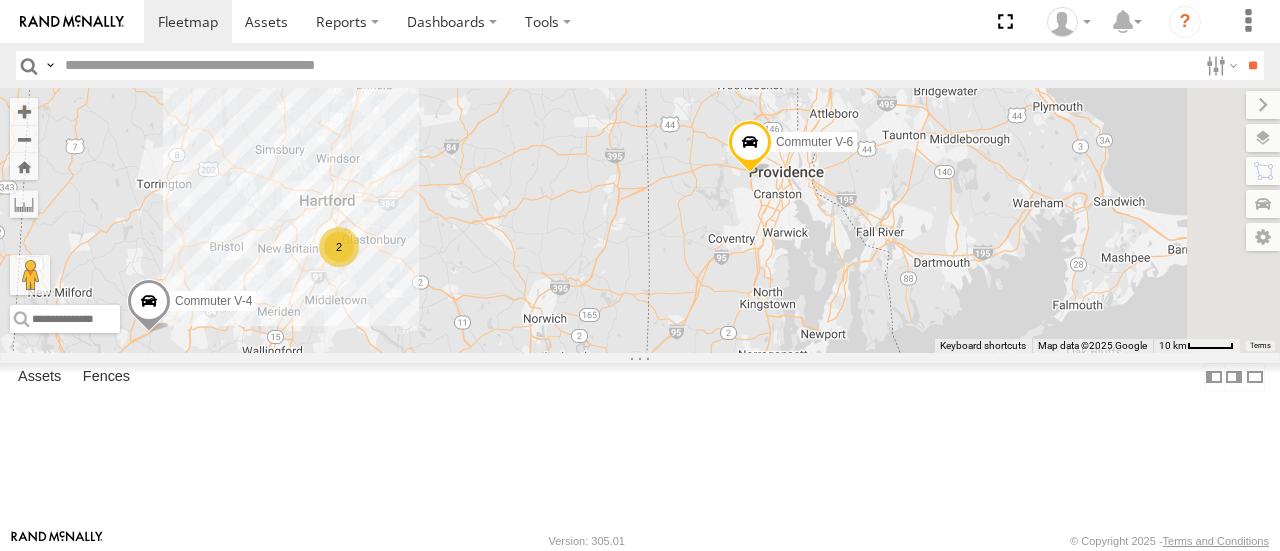 drag, startPoint x: 1107, startPoint y: 281, endPoint x: 909, endPoint y: 318, distance: 201.4274 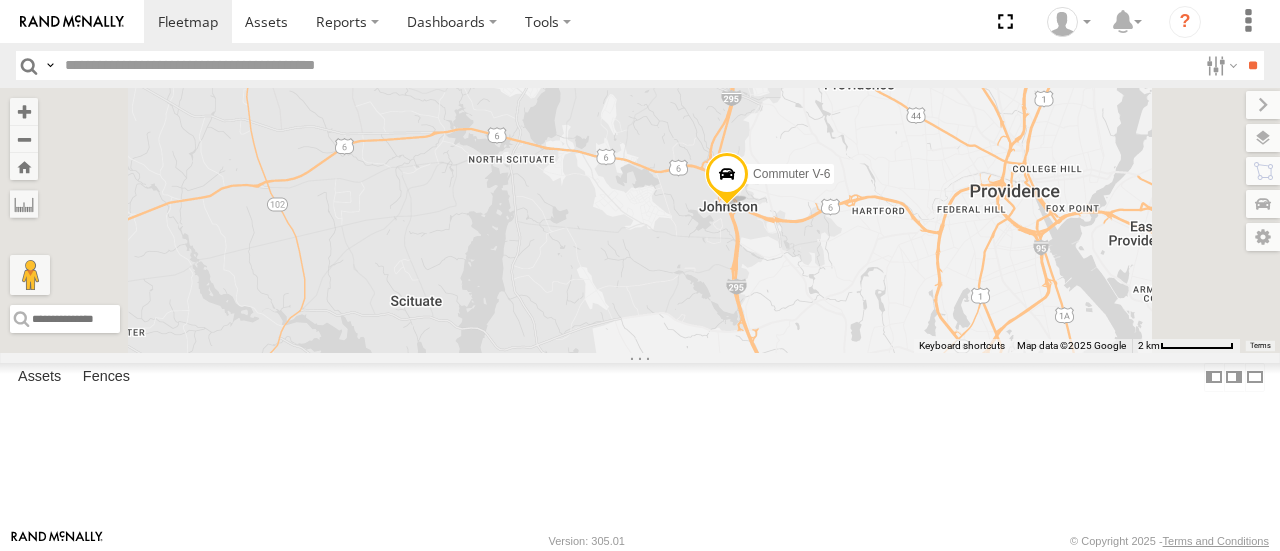 drag, startPoint x: 1017, startPoint y: 184, endPoint x: 956, endPoint y: 321, distance: 149.96666 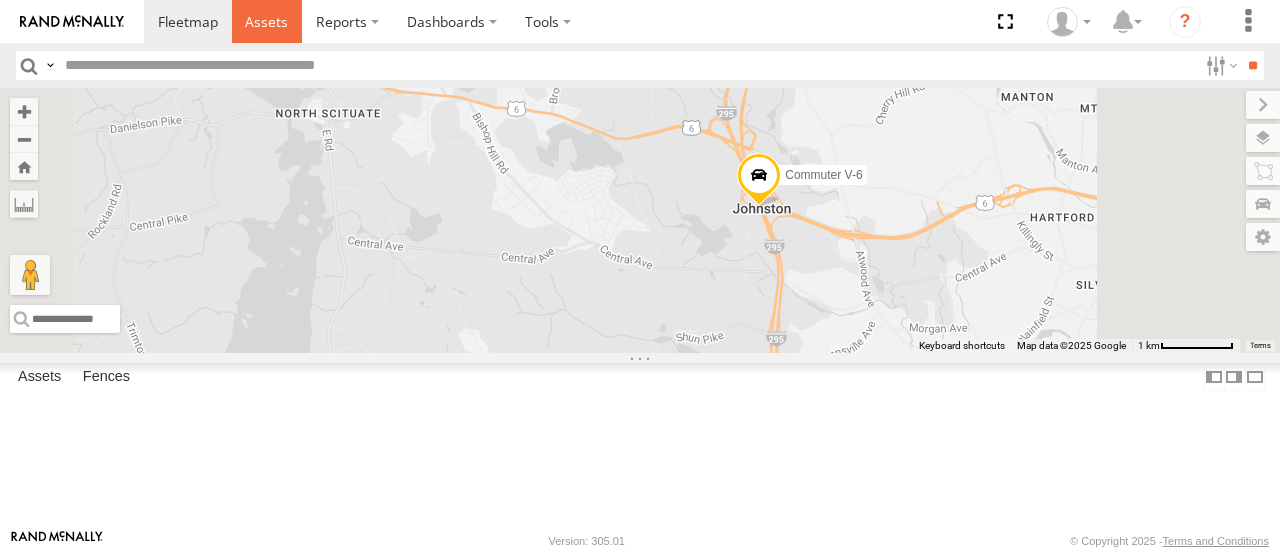 click at bounding box center (266, 21) 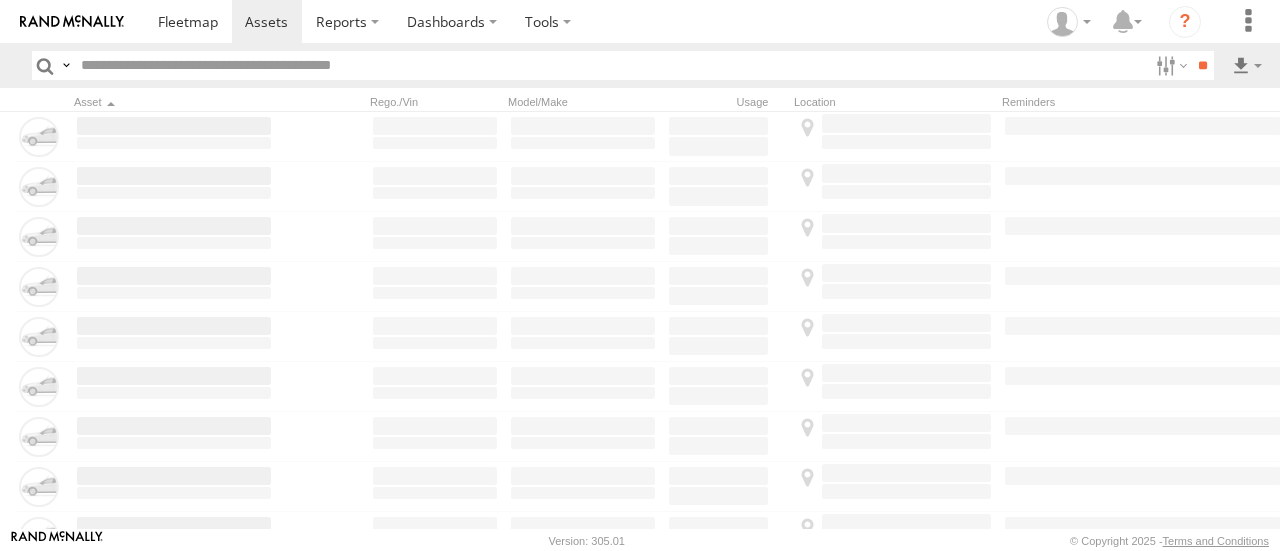 scroll, scrollTop: 0, scrollLeft: 0, axis: both 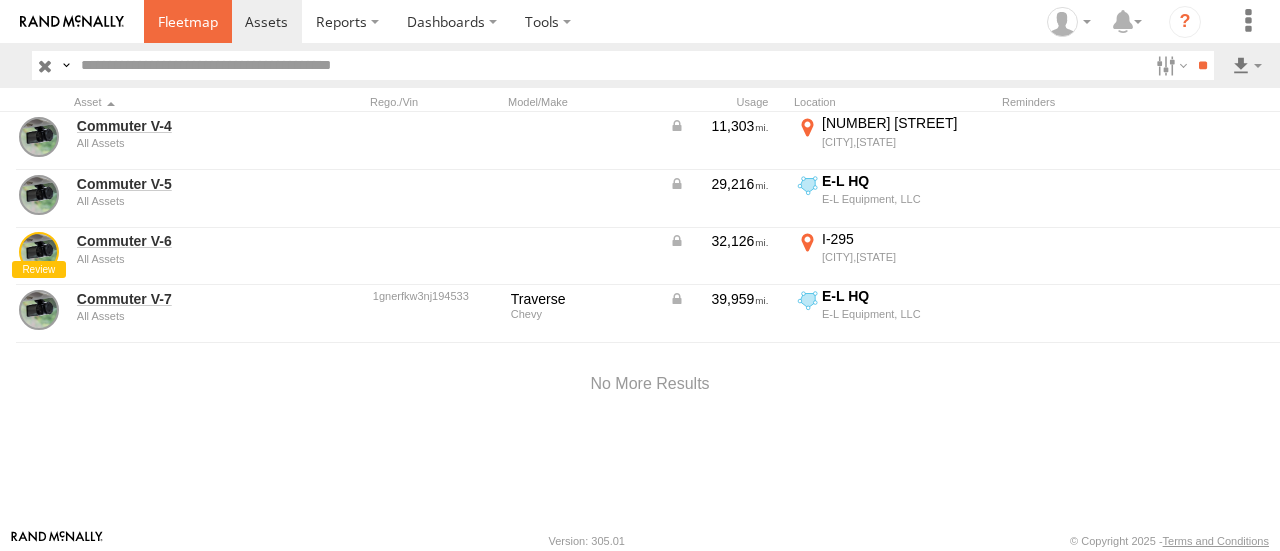 click at bounding box center (188, 21) 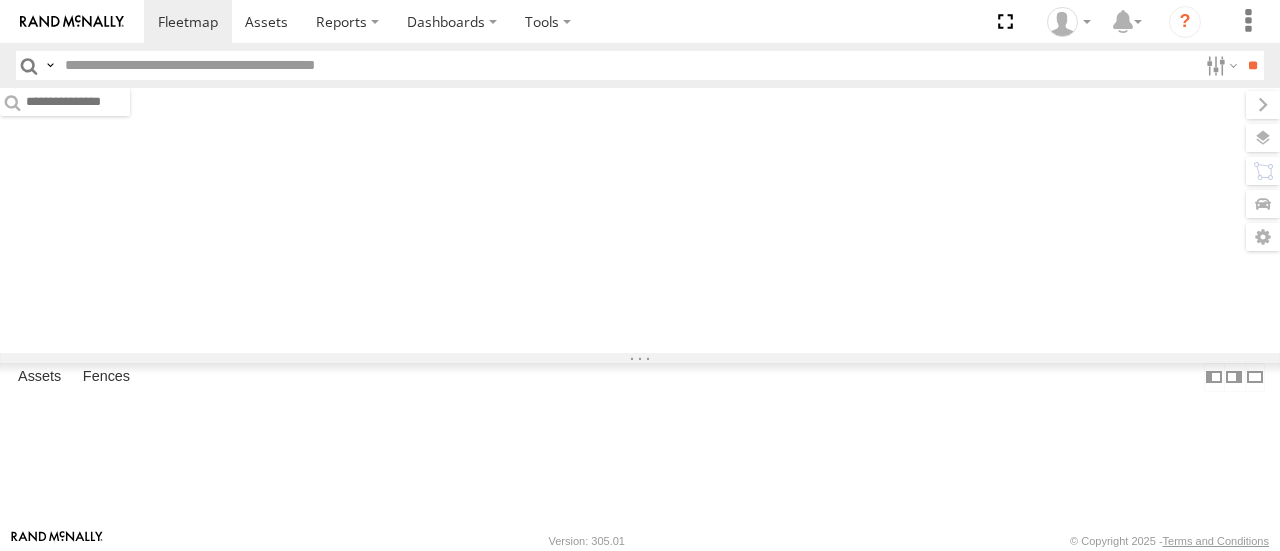 scroll, scrollTop: 0, scrollLeft: 0, axis: both 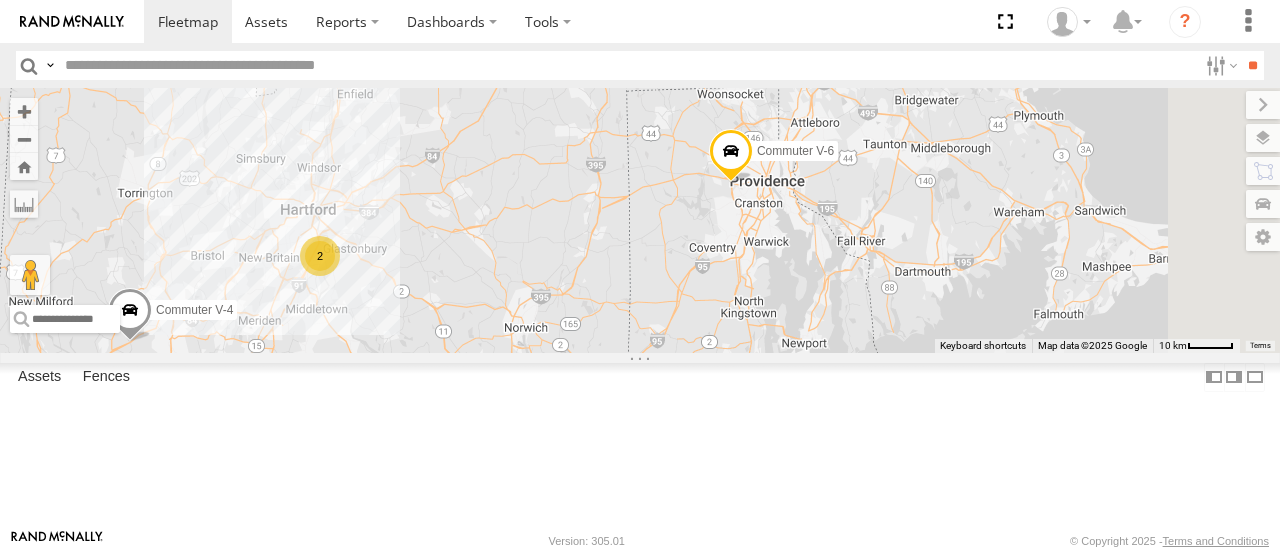drag, startPoint x: 1158, startPoint y: 279, endPoint x: 944, endPoint y: 321, distance: 218.08255 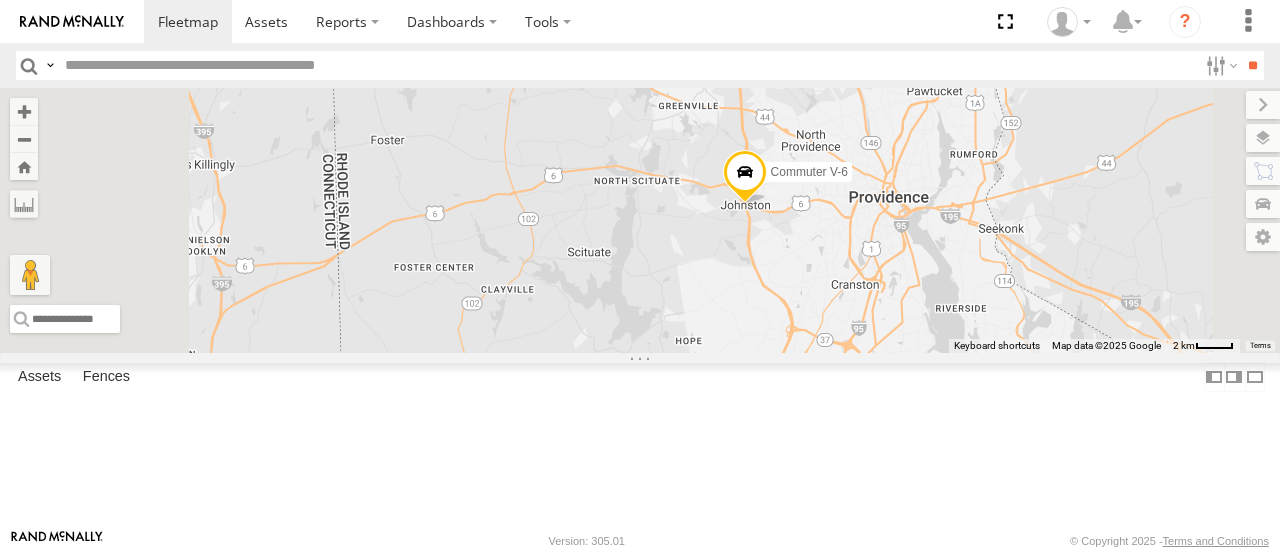 drag, startPoint x: 917, startPoint y: 272, endPoint x: 992, endPoint y: 404, distance: 151.81897 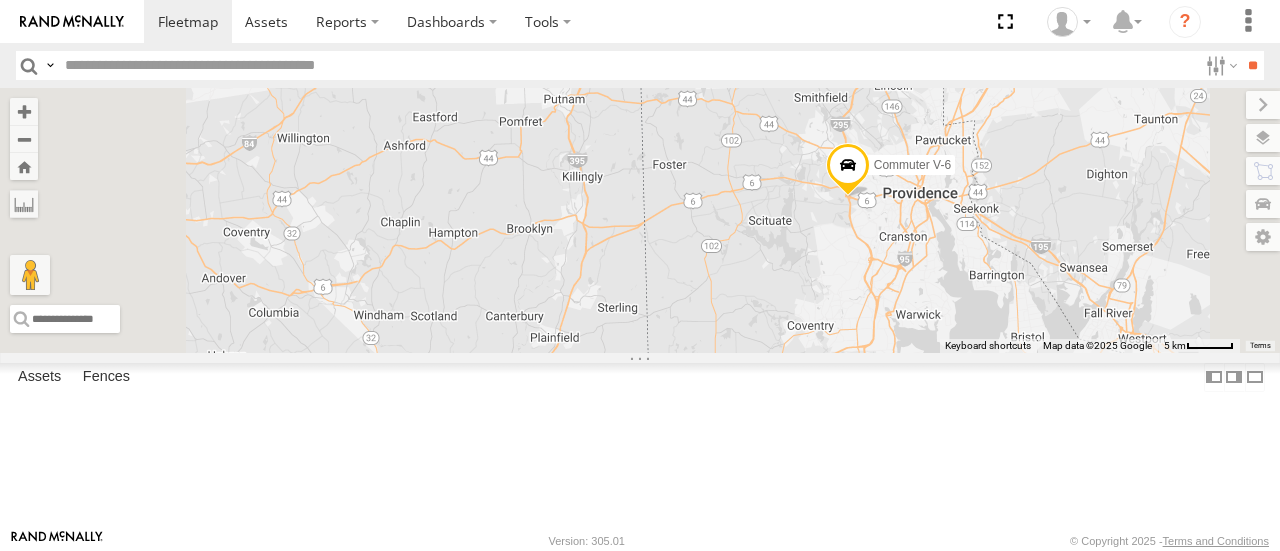 drag, startPoint x: 952, startPoint y: 455, endPoint x: 1056, endPoint y: 355, distance: 144.27751 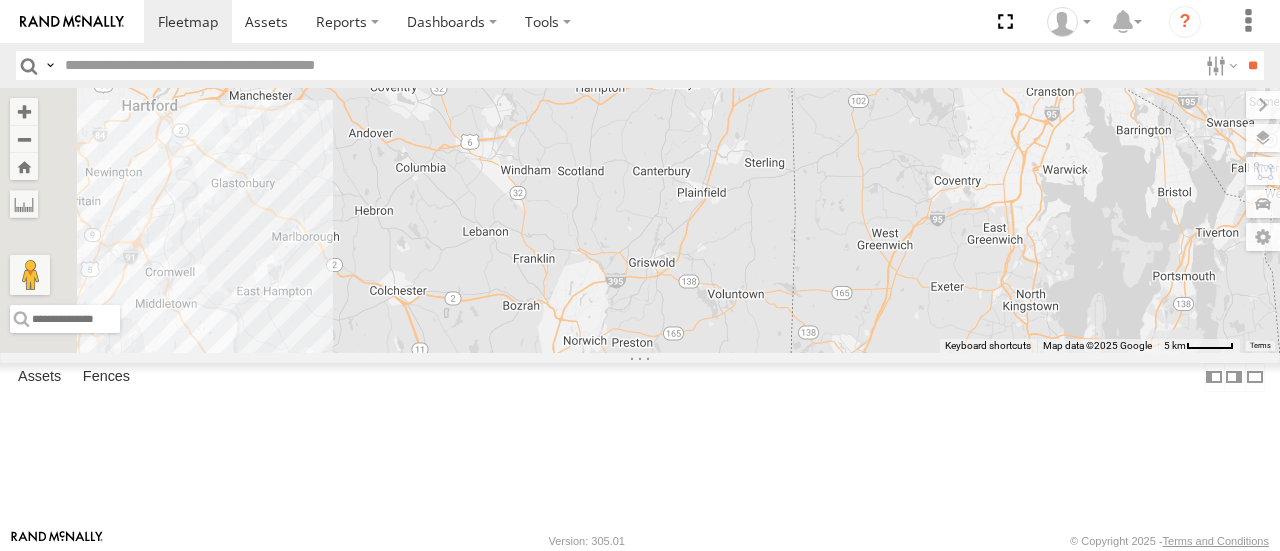 drag, startPoint x: 838, startPoint y: 440, endPoint x: 969, endPoint y: 323, distance: 175.64168 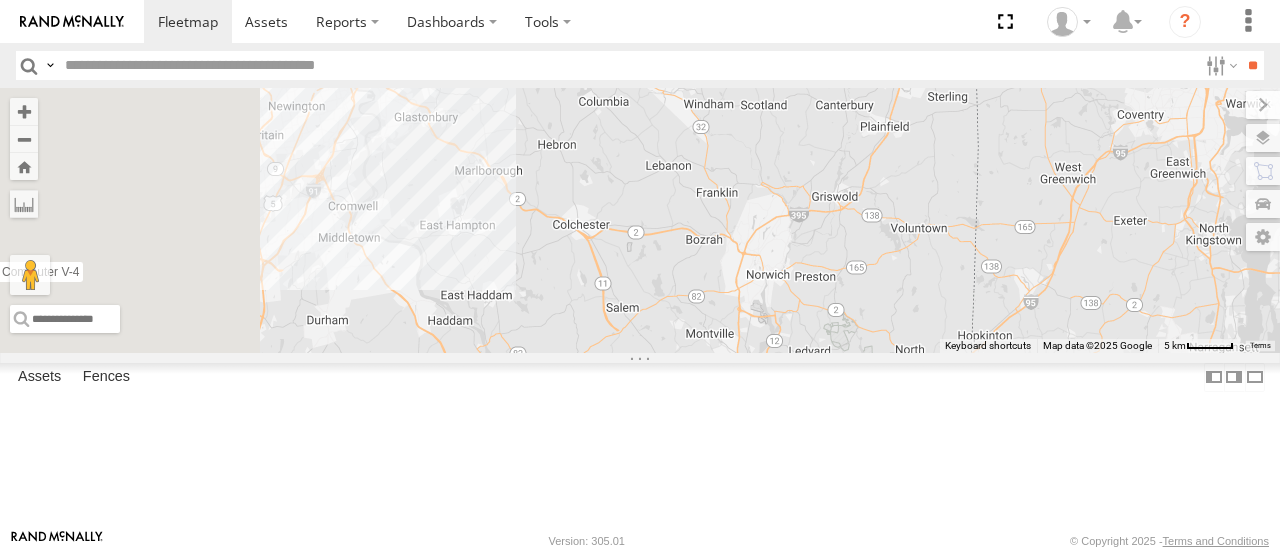 drag, startPoint x: 756, startPoint y: 448, endPoint x: 944, endPoint y: 379, distance: 200.26233 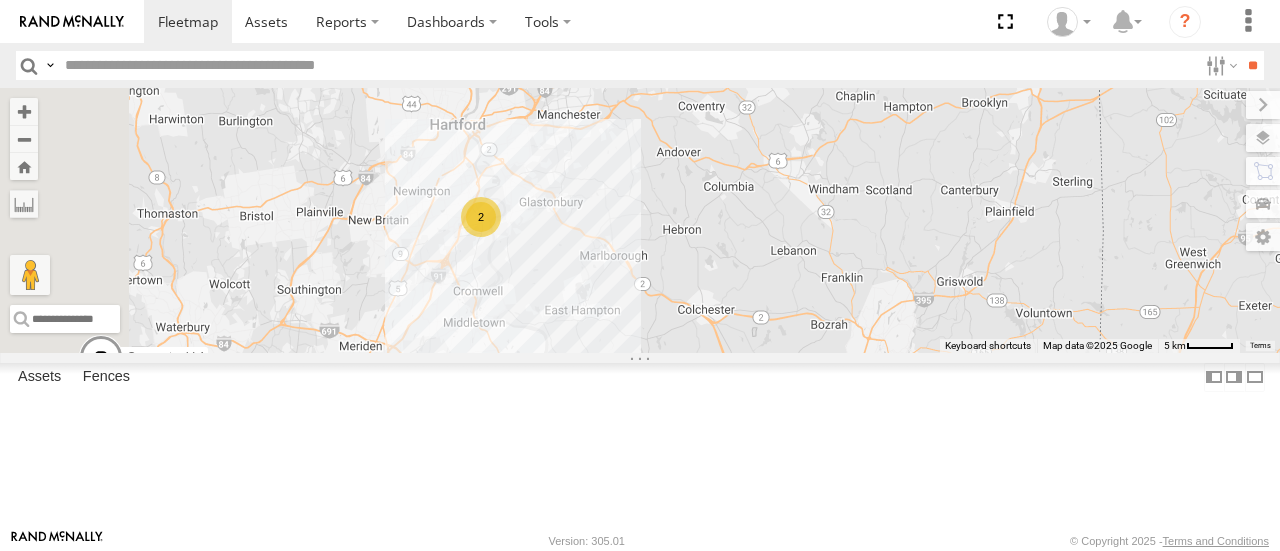 drag, startPoint x: 704, startPoint y: 287, endPoint x: 833, endPoint y: 379, distance: 158.44557 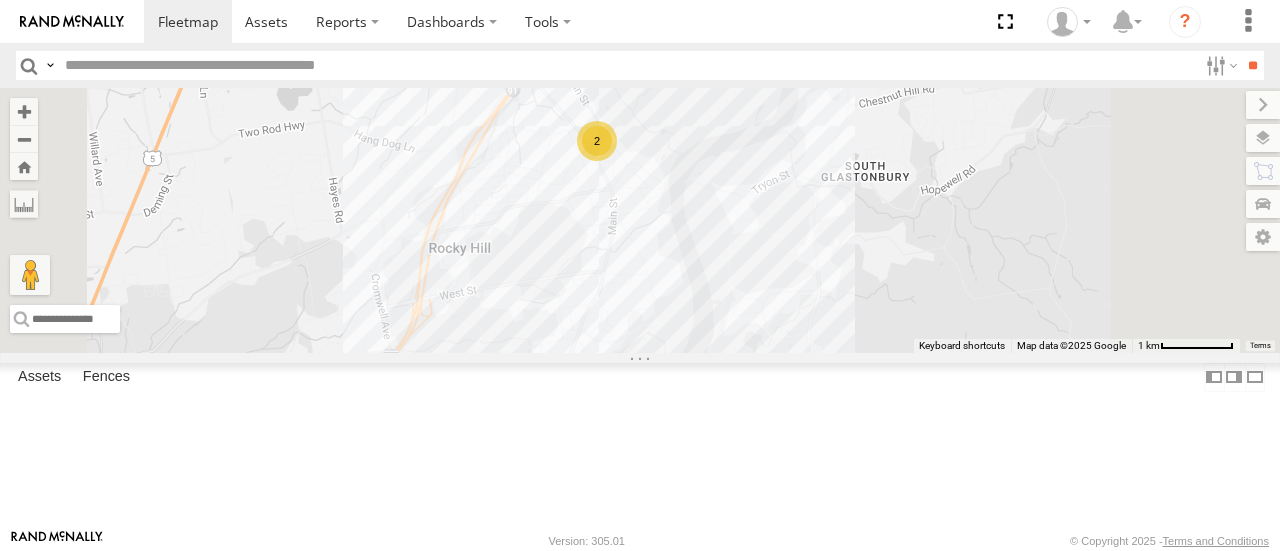 drag, startPoint x: 836, startPoint y: 211, endPoint x: 836, endPoint y: 368, distance: 157 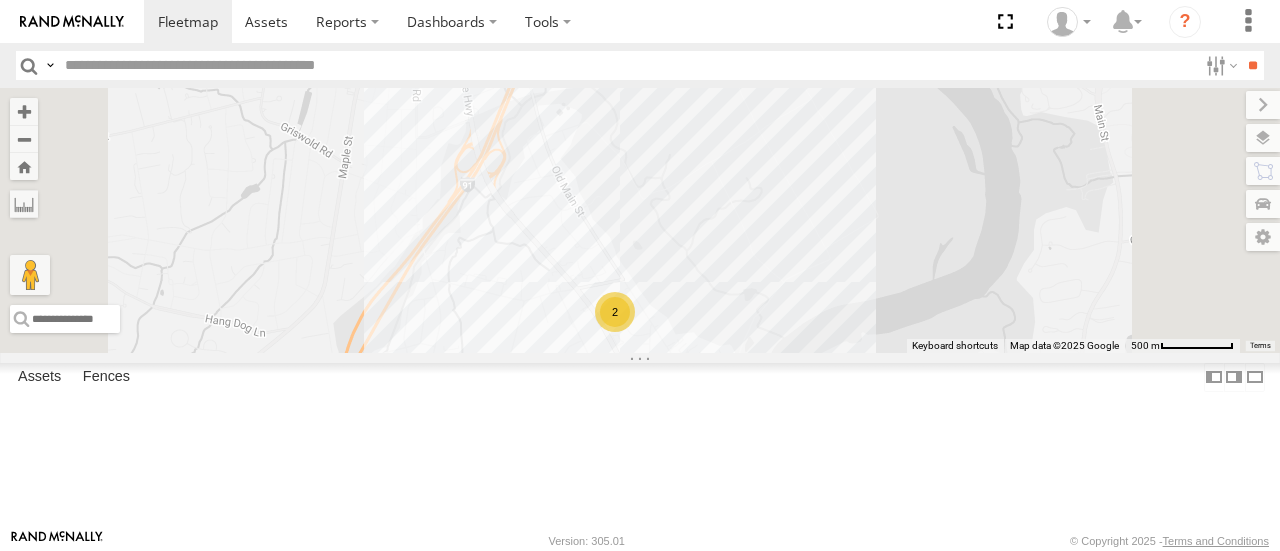 drag, startPoint x: 852, startPoint y: 223, endPoint x: 872, endPoint y: 480, distance: 257.77704 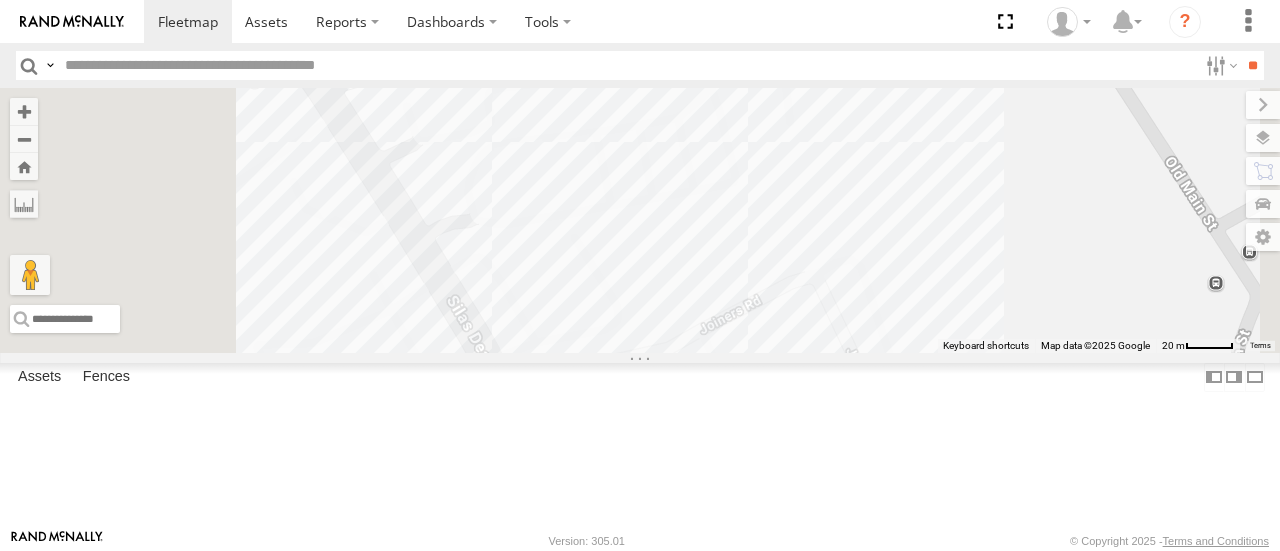 drag, startPoint x: 899, startPoint y: 347, endPoint x: 1021, endPoint y: 598, distance: 279.07883 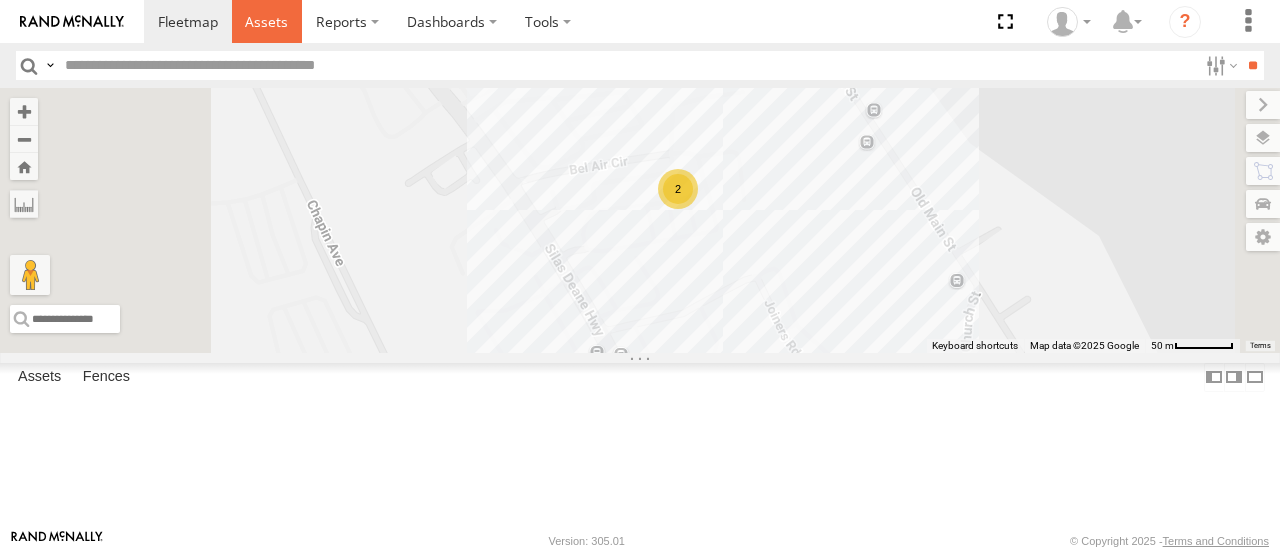 click at bounding box center (266, 21) 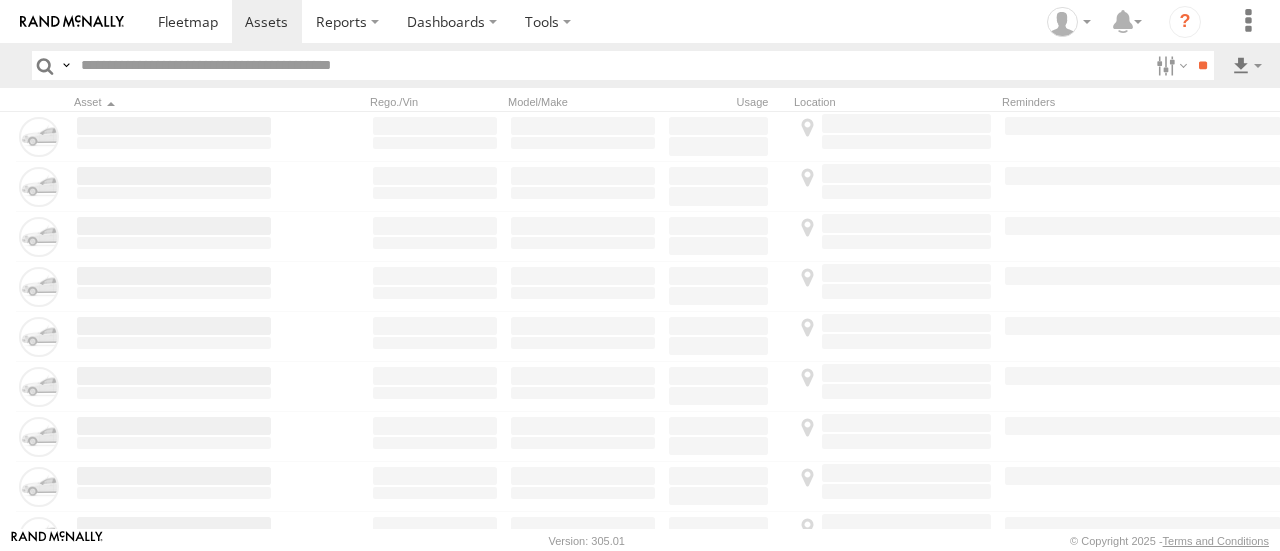 scroll, scrollTop: 0, scrollLeft: 0, axis: both 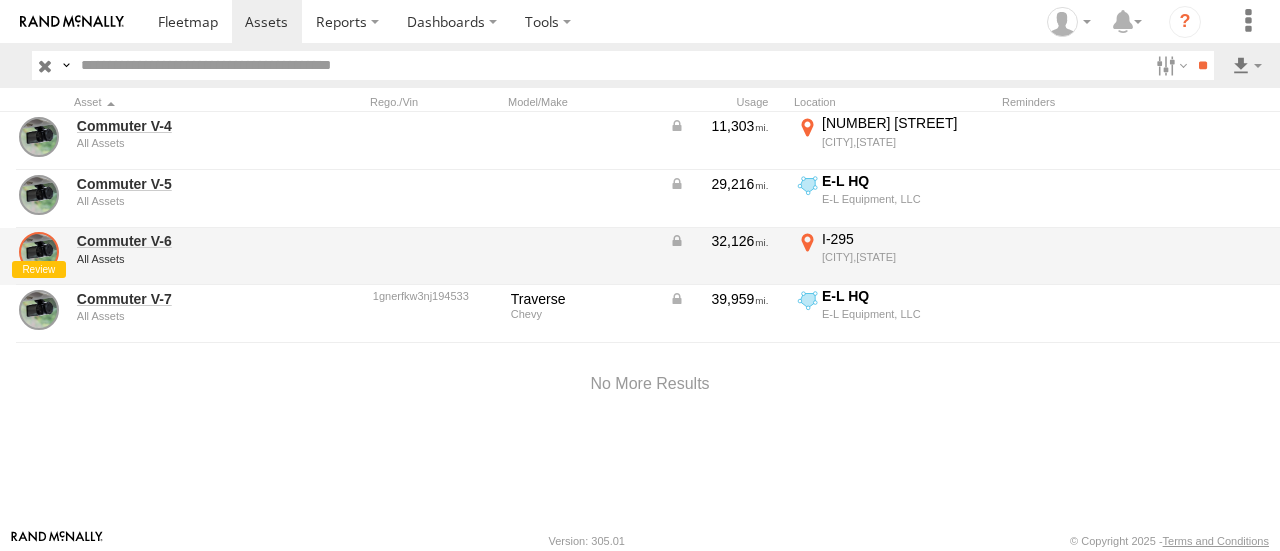 click at bounding box center (39, 252) 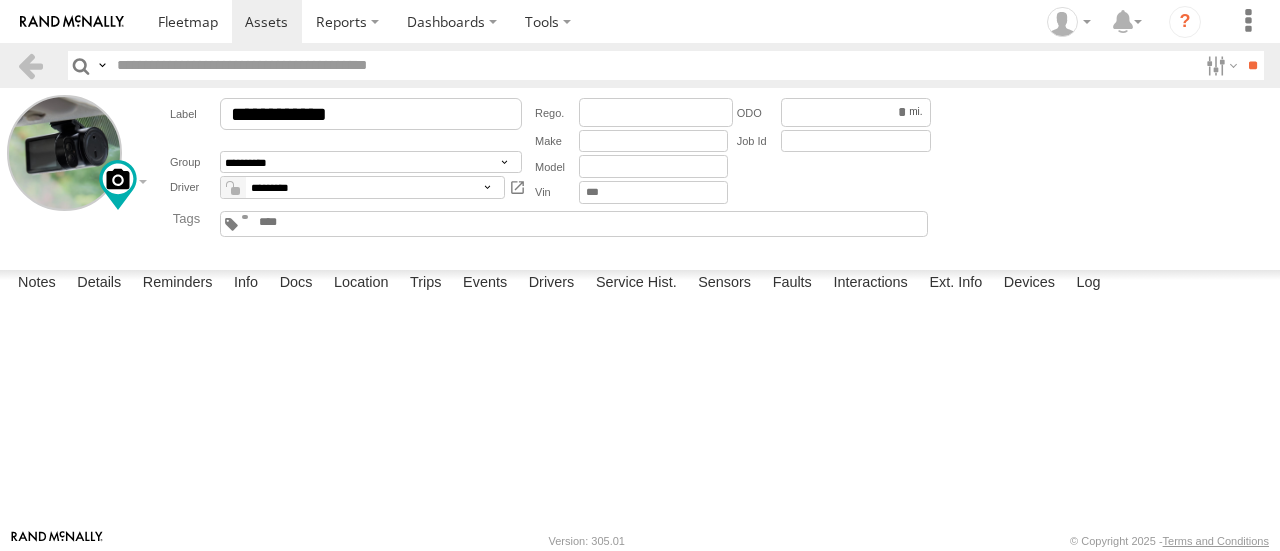 scroll, scrollTop: 0, scrollLeft: 0, axis: both 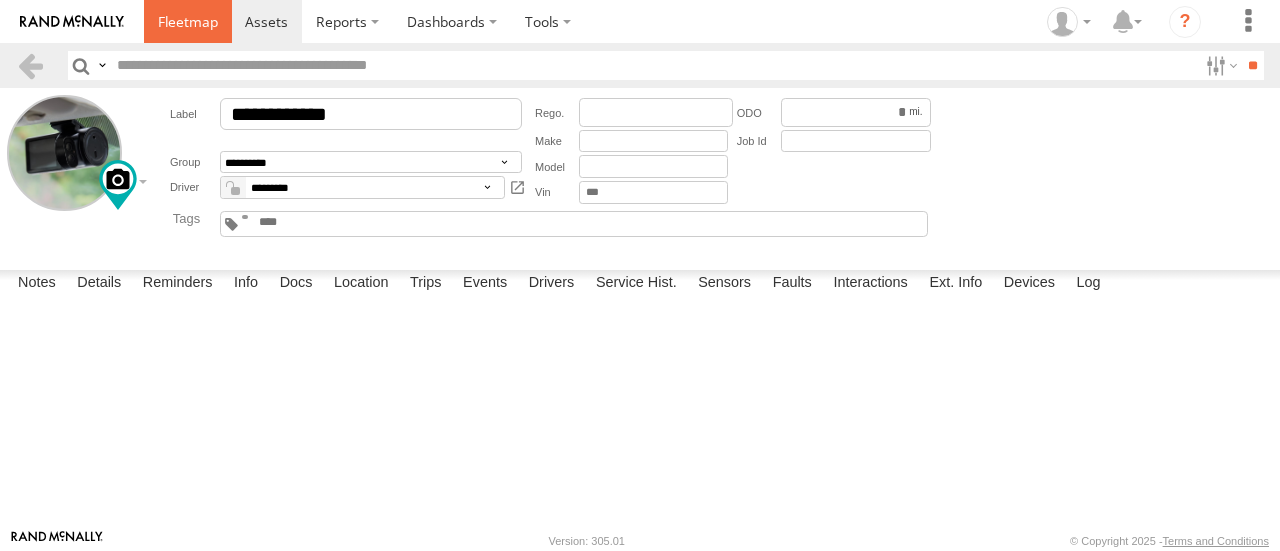 click at bounding box center (188, 21) 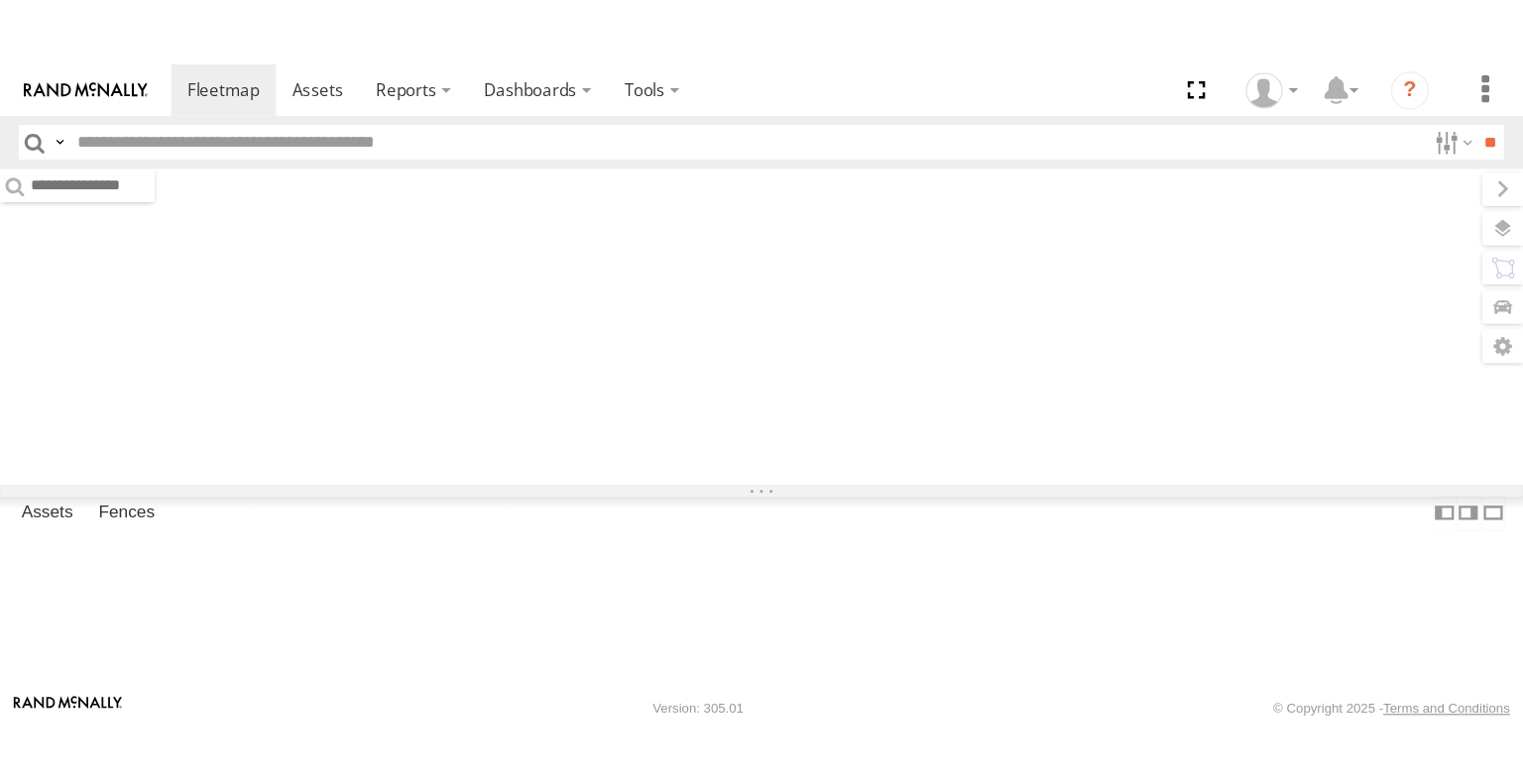 scroll, scrollTop: 0, scrollLeft: 0, axis: both 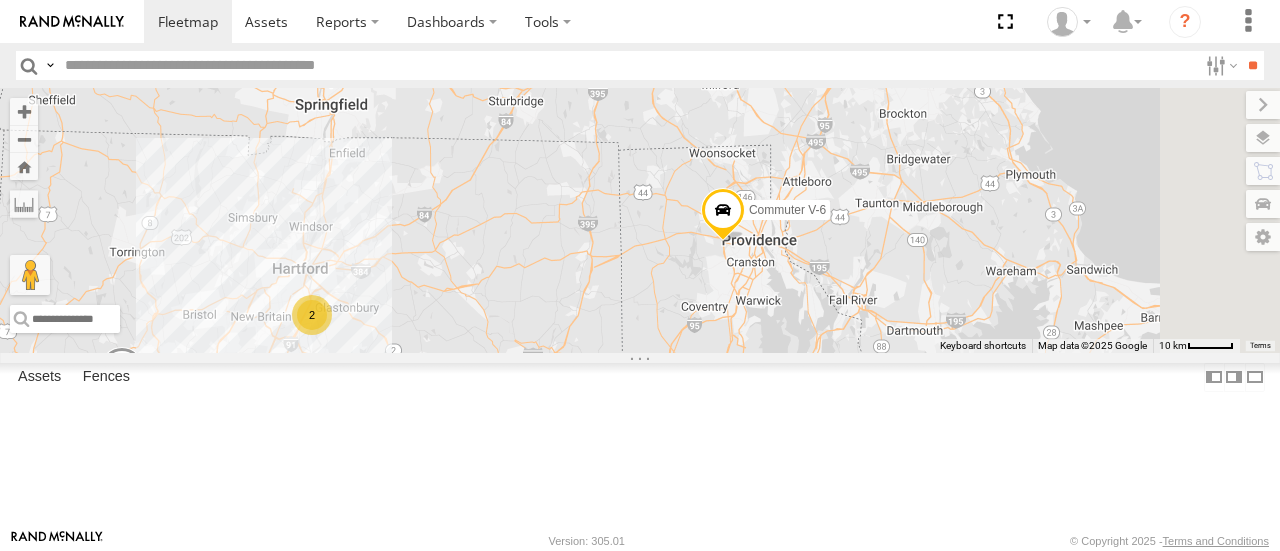 drag, startPoint x: 1068, startPoint y: 259, endPoint x: 845, endPoint y: 355, distance: 242.78592 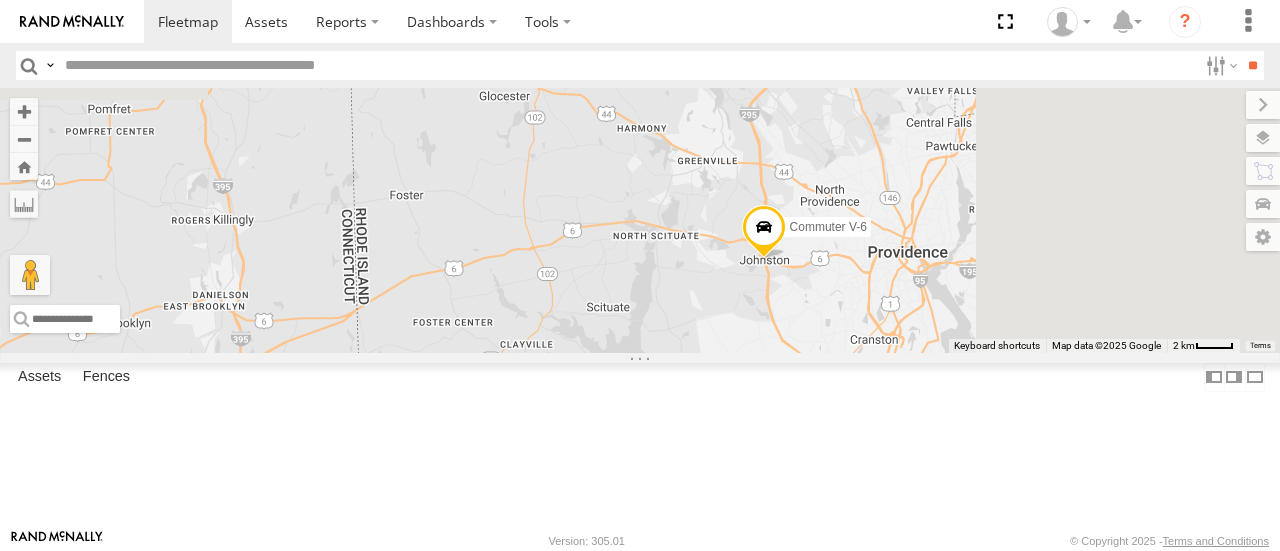 drag, startPoint x: 1047, startPoint y: 253, endPoint x: 664, endPoint y: 375, distance: 401.96143 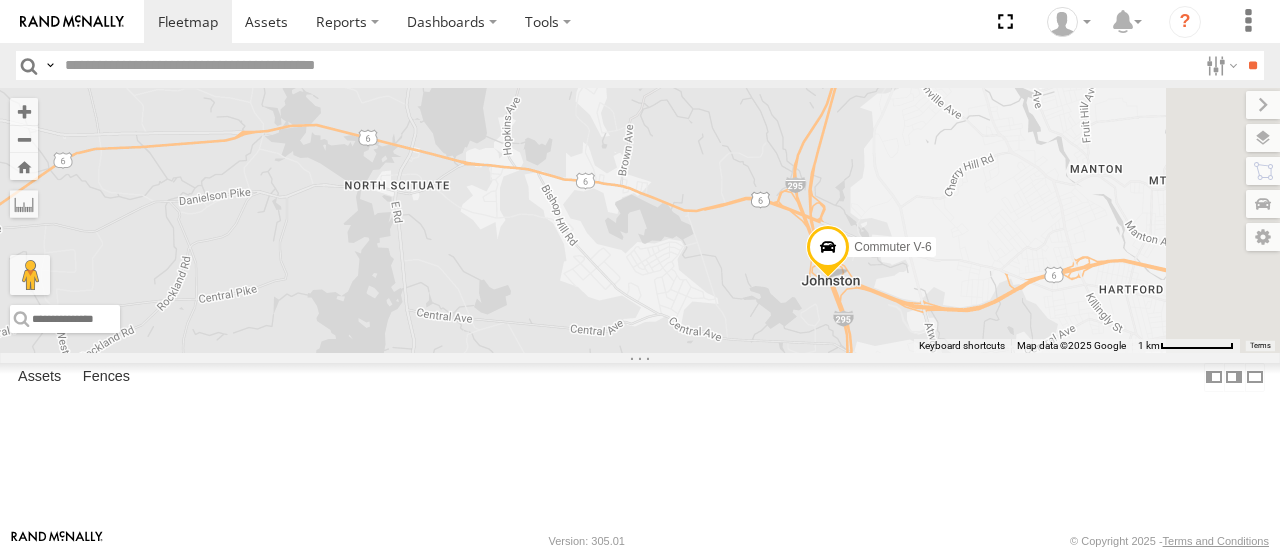 drag, startPoint x: 1092, startPoint y: 324, endPoint x: 528, endPoint y: 331, distance: 564.04346 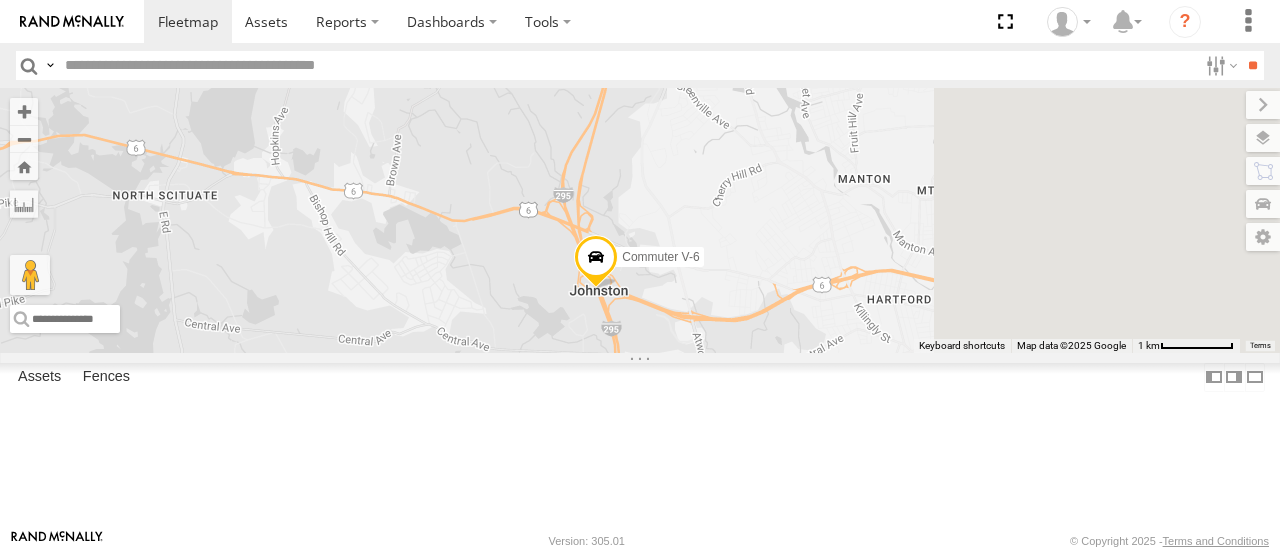 drag, startPoint x: 799, startPoint y: 323, endPoint x: 775, endPoint y: 326, distance: 24.186773 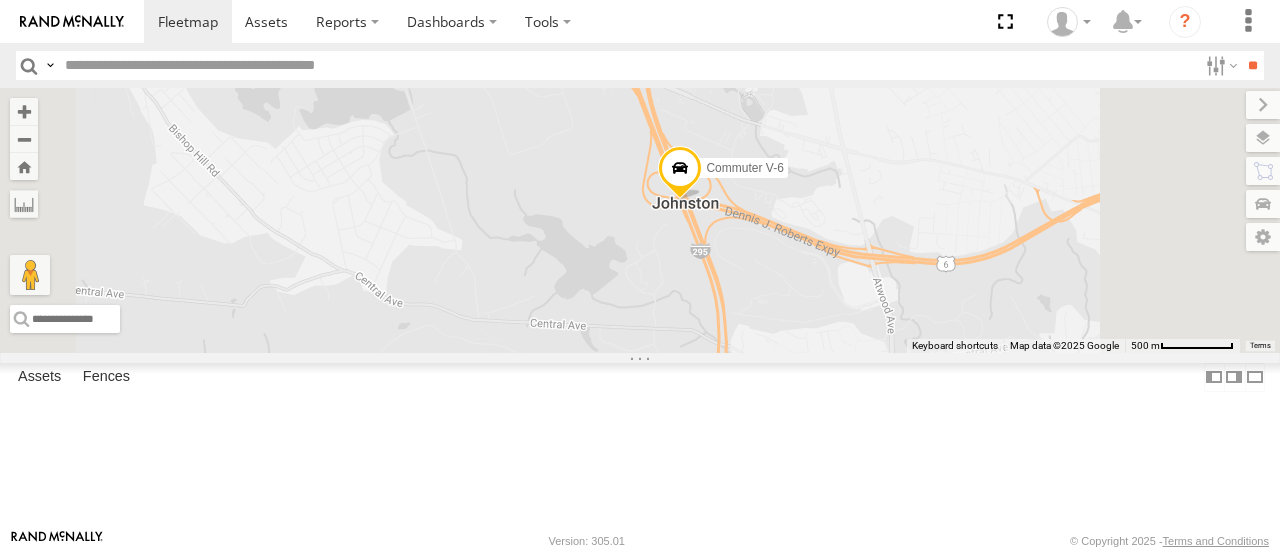 drag, startPoint x: 1099, startPoint y: 389, endPoint x: 1112, endPoint y: 260, distance: 129.65338 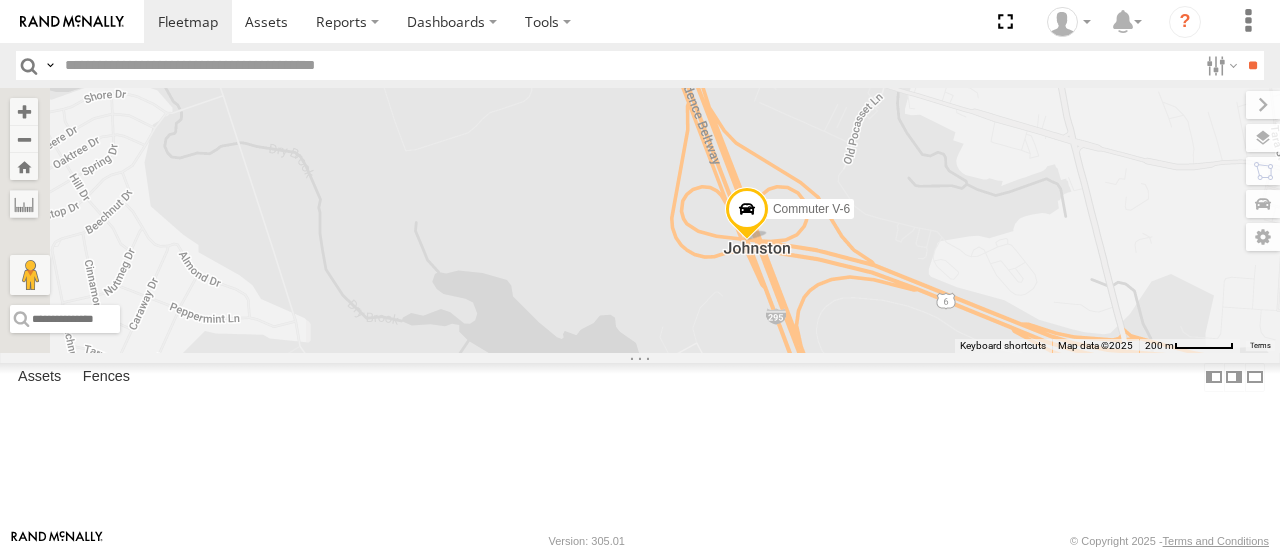 drag, startPoint x: 904, startPoint y: 338, endPoint x: 1040, endPoint y: 353, distance: 136.8247 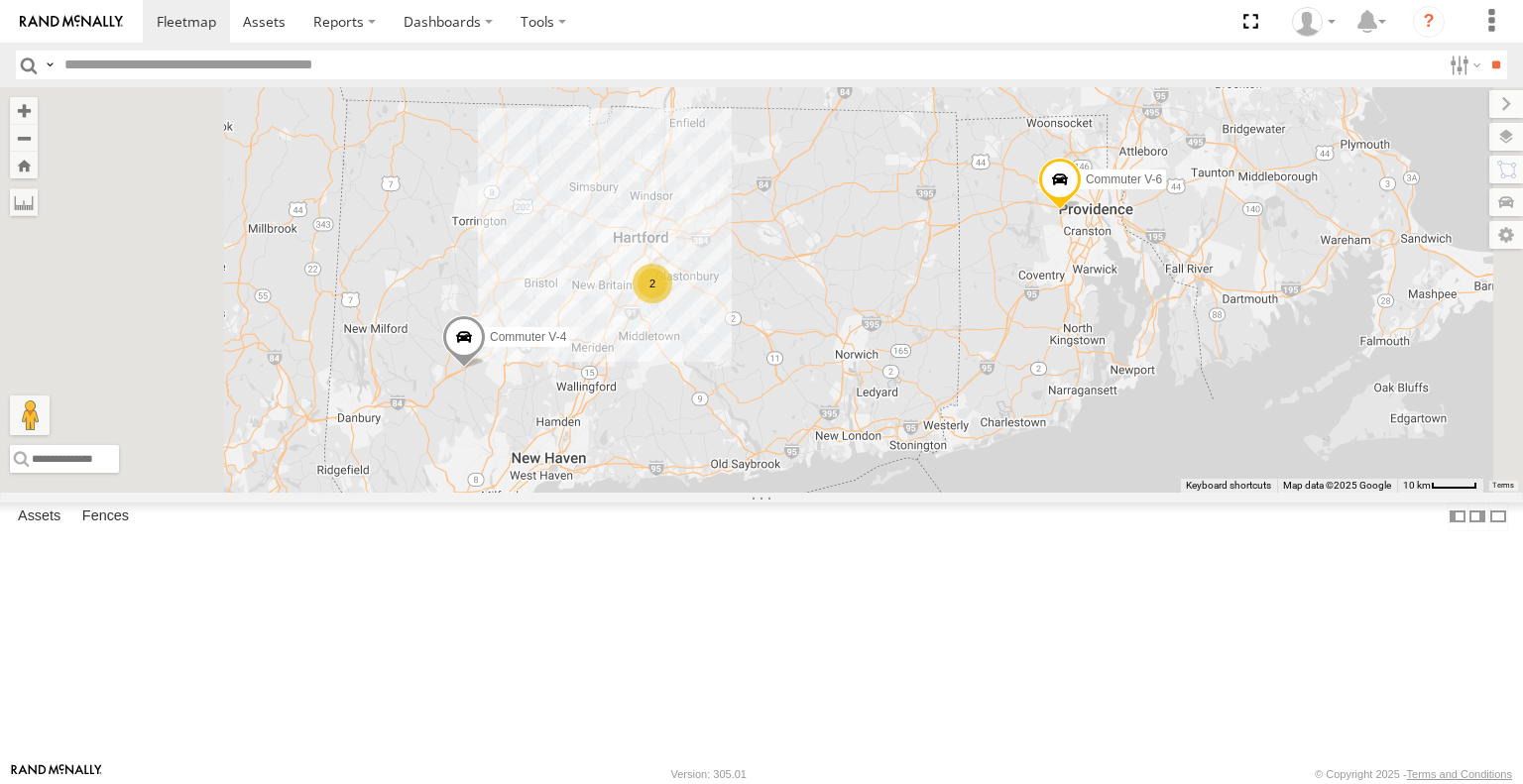 click on "Commuter V-7" at bounding box center (0, 0) 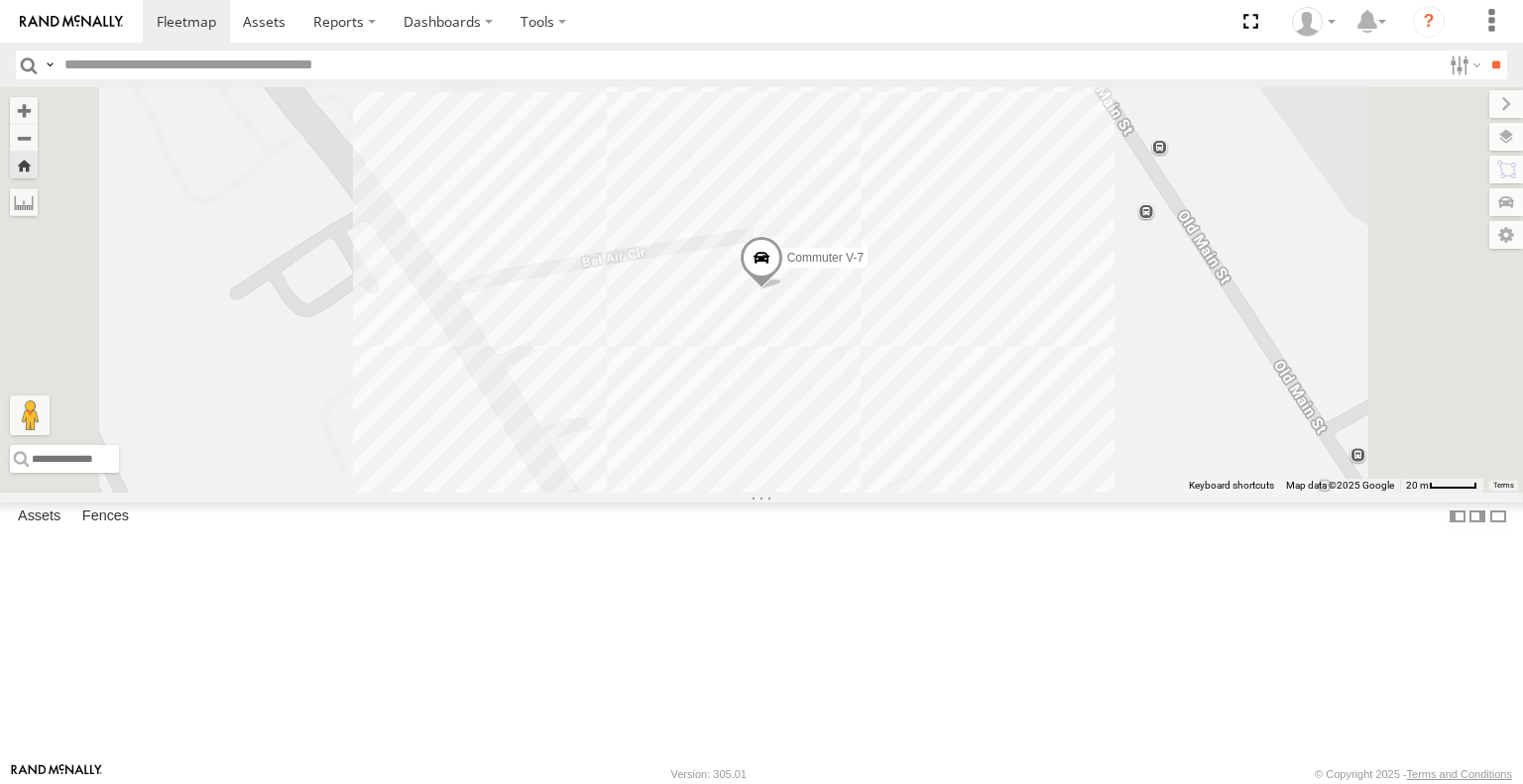 click at bounding box center (762, 263) 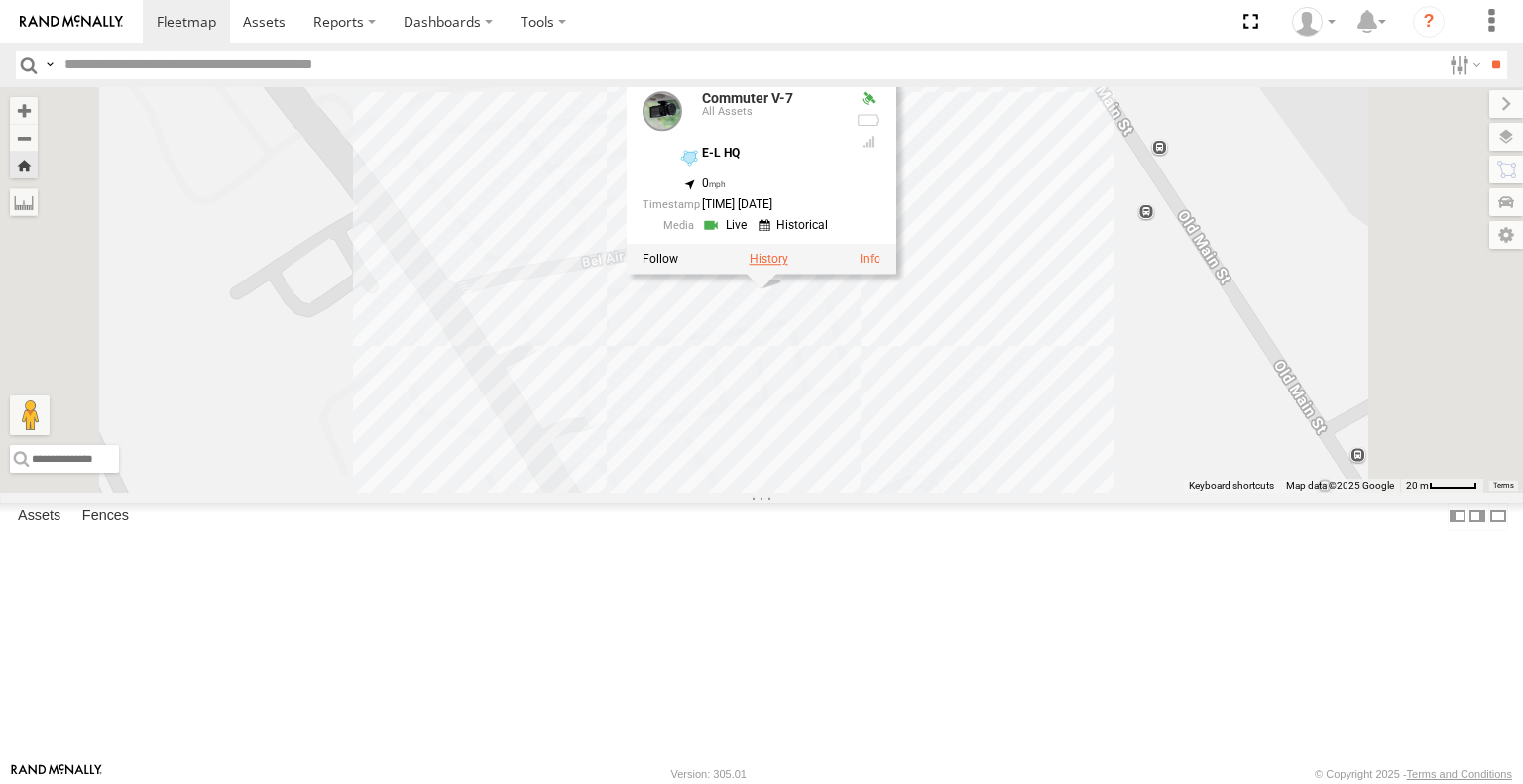 click at bounding box center [768, 260] 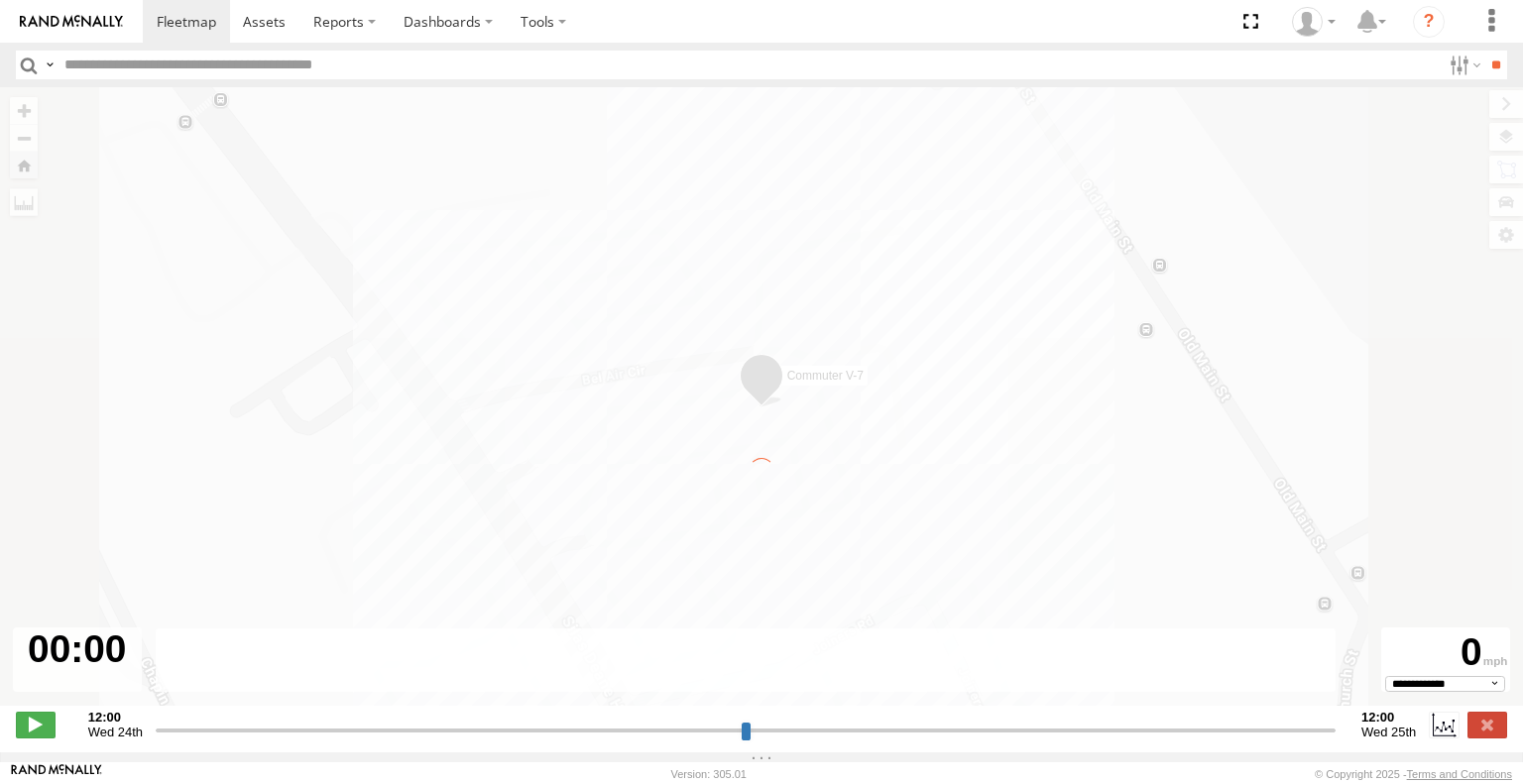 type on "**********" 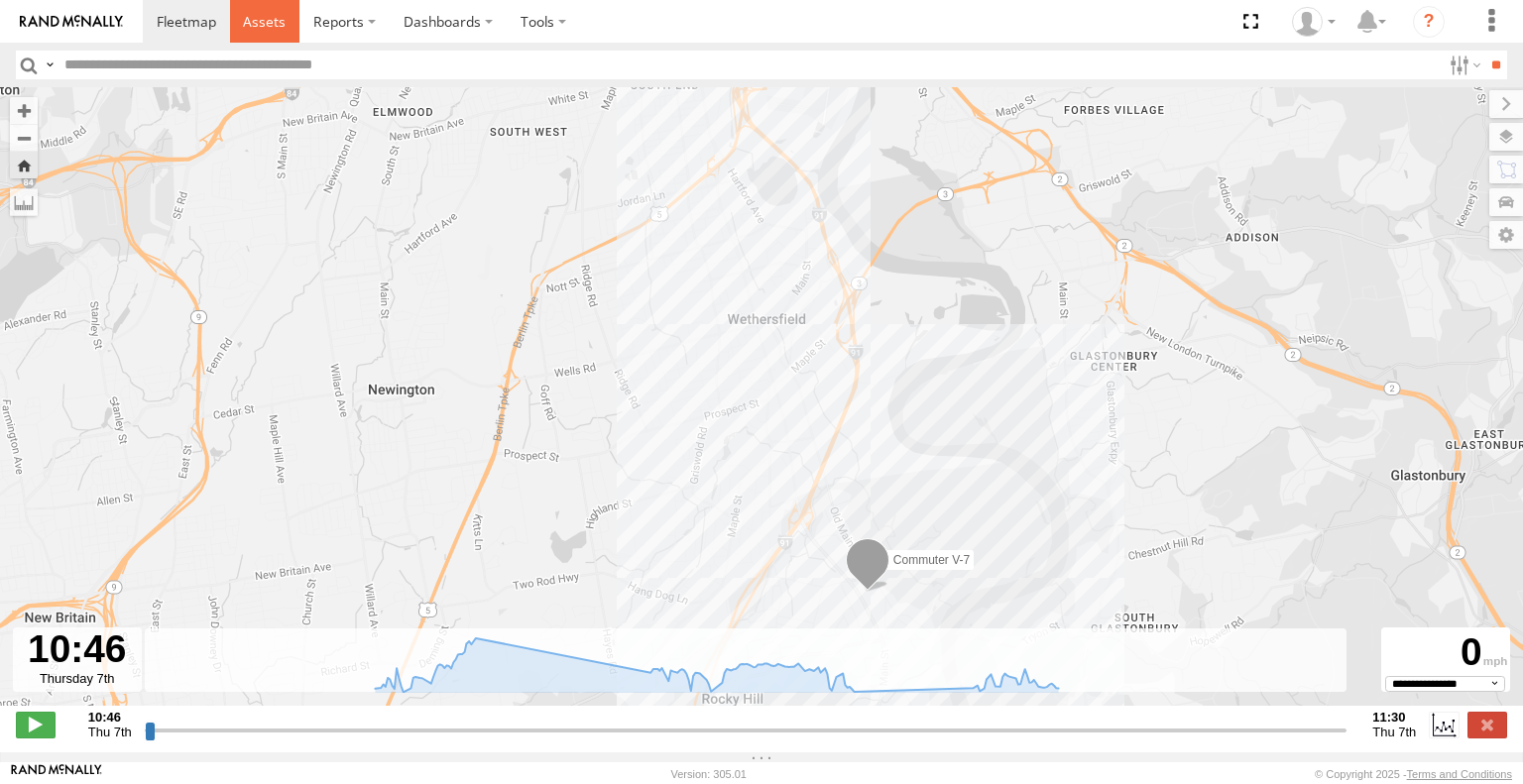 click at bounding box center [264, 21] 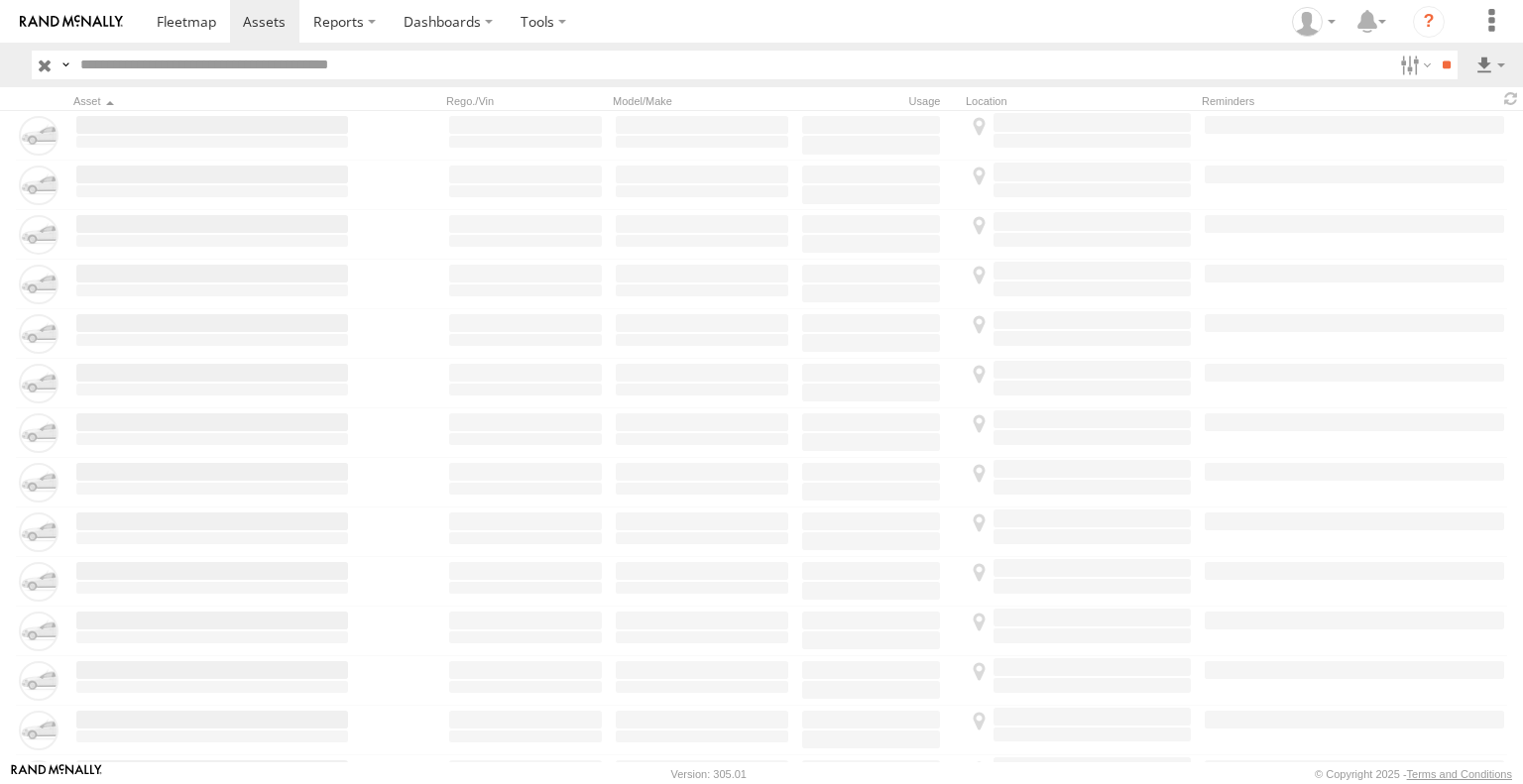 scroll, scrollTop: 0, scrollLeft: 0, axis: both 